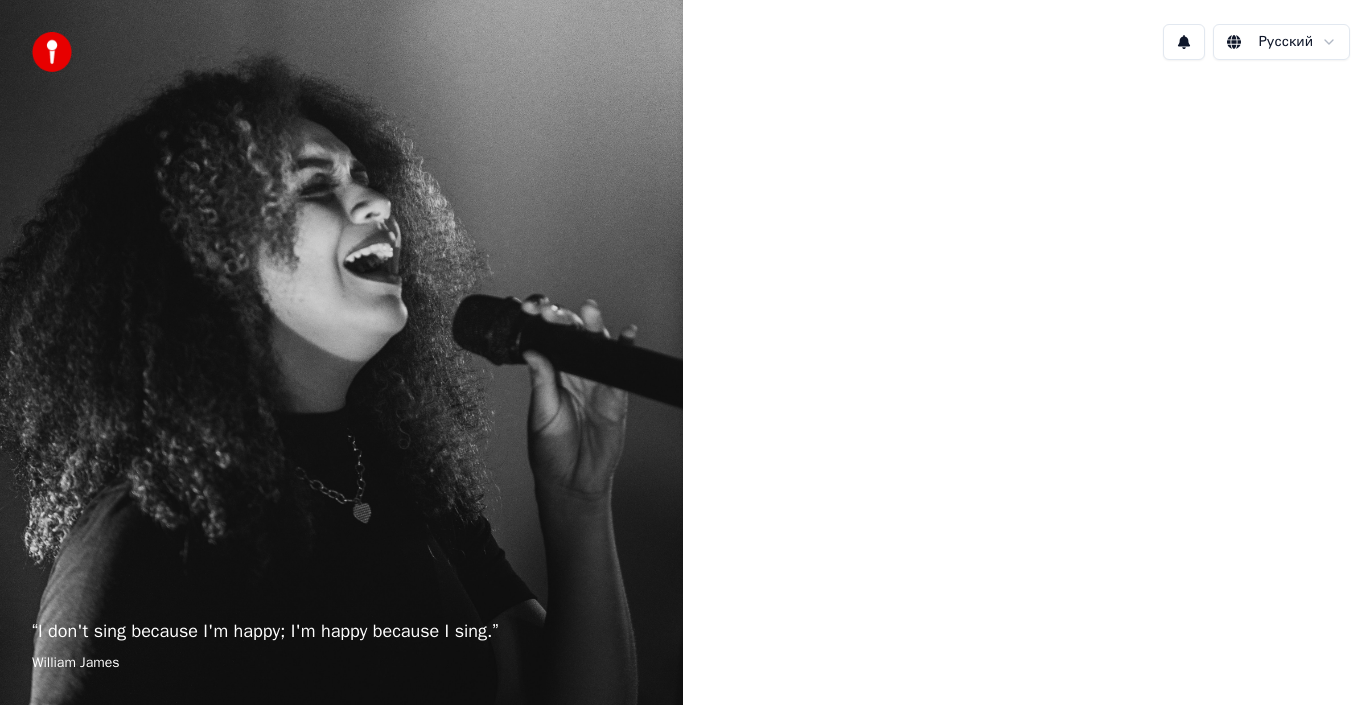 scroll, scrollTop: 0, scrollLeft: 0, axis: both 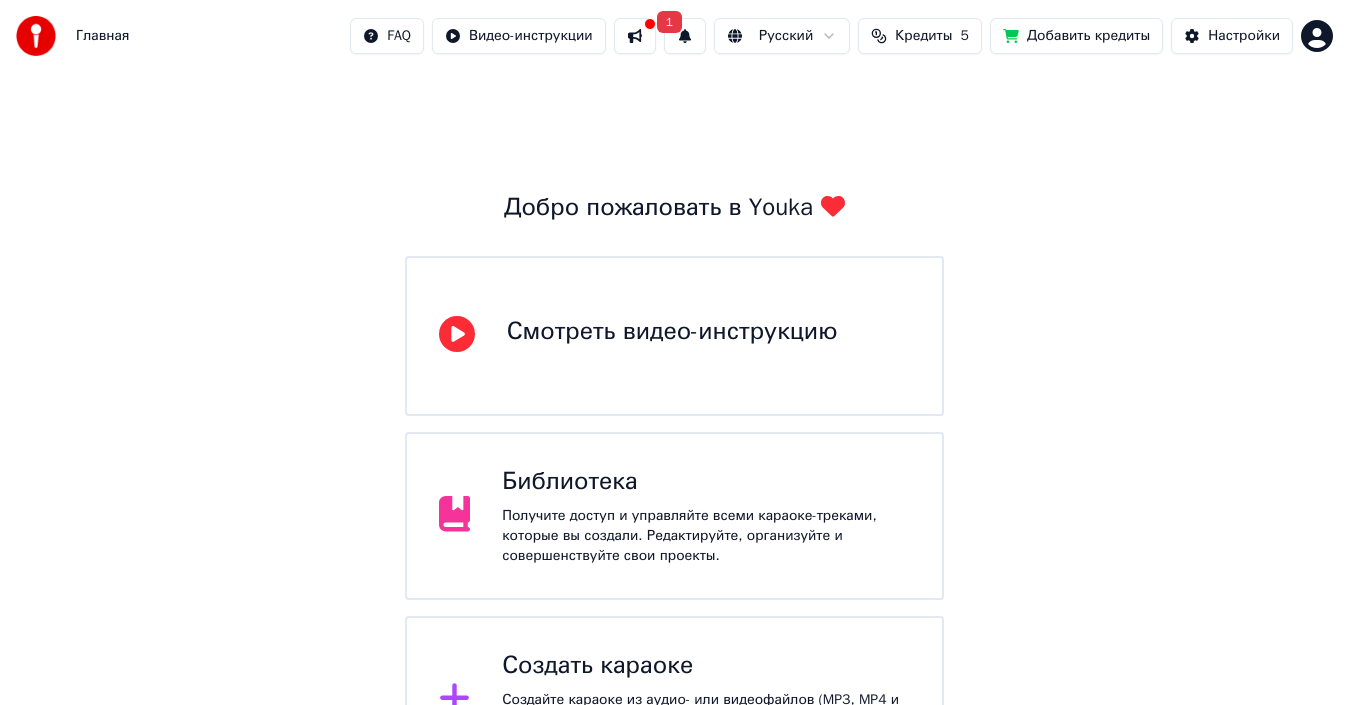 click on "Создать караоке Создайте караоке из аудио- или видеофайлов (MP3, MP4 и других), или вставьте URL, чтобы мгновенно создать караоке-видео с синхронизированными текстами." at bounding box center [706, 700] 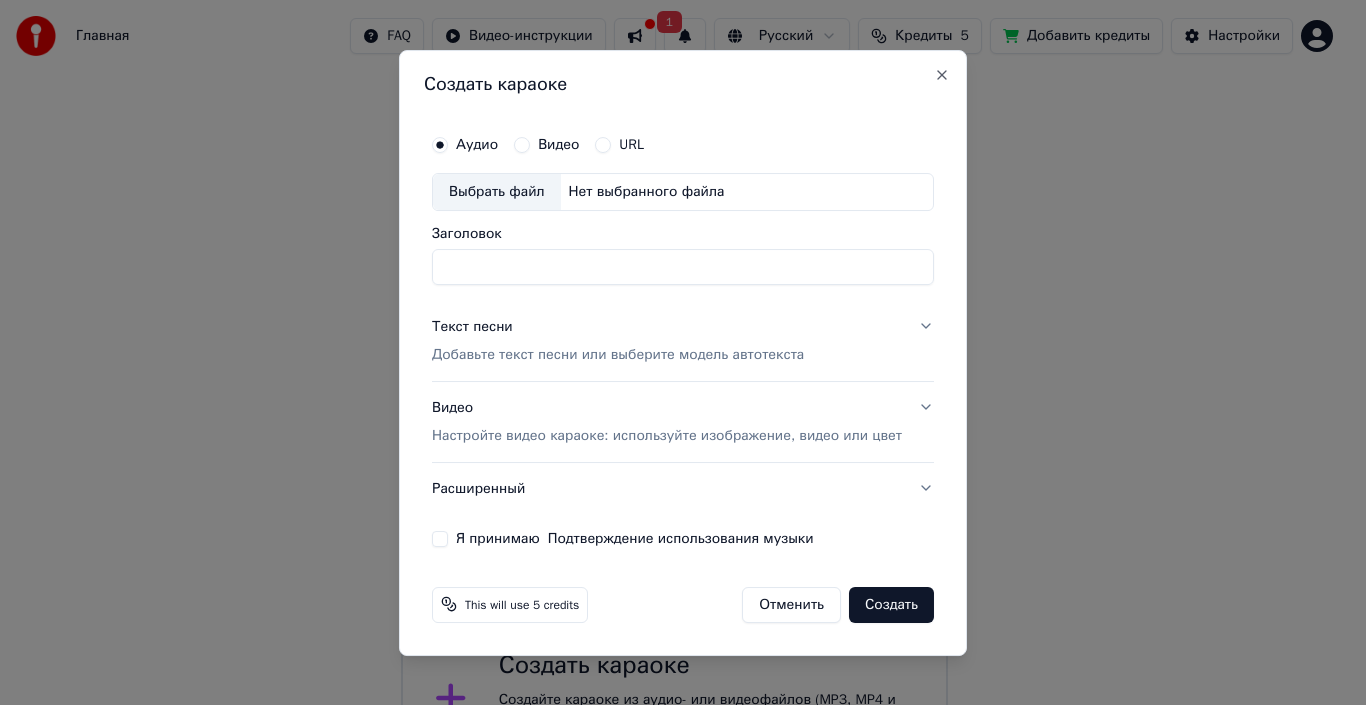 click on "Нет выбранного файла" at bounding box center (647, 192) 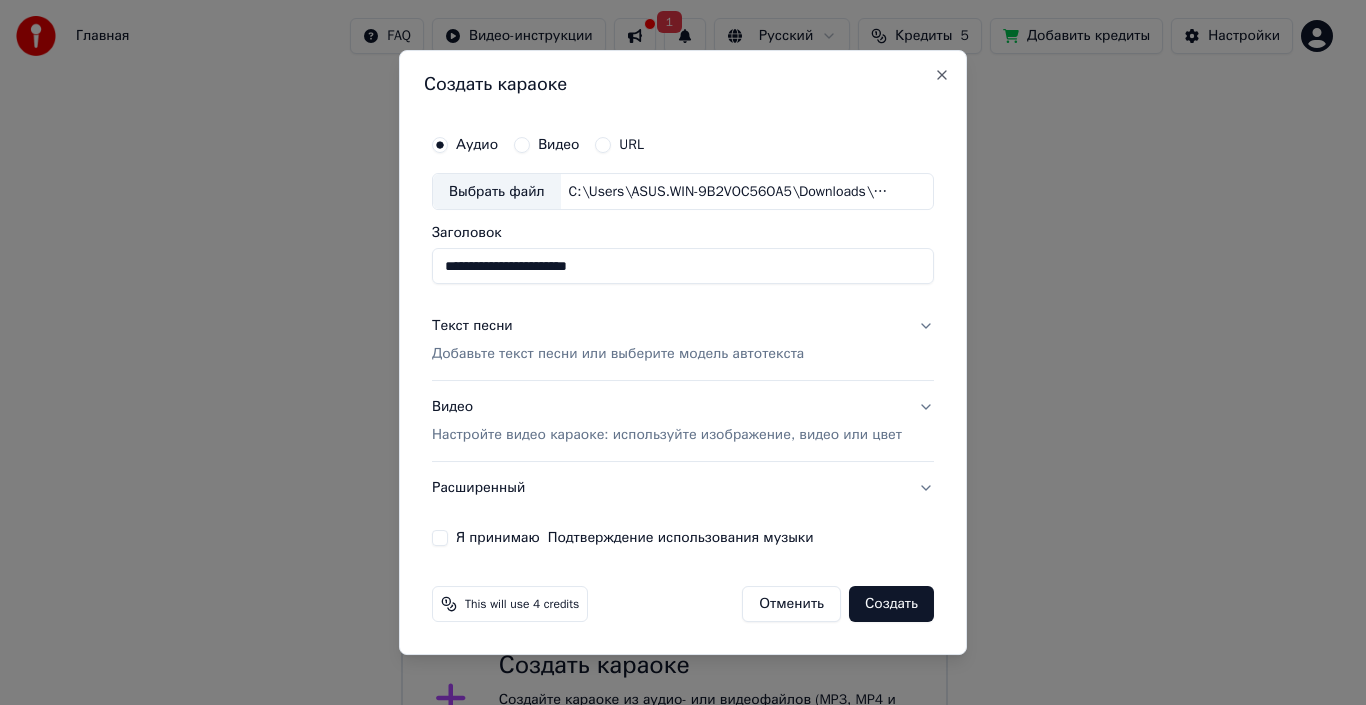 drag, startPoint x: 640, startPoint y: 266, endPoint x: 549, endPoint y: 261, distance: 91.13726 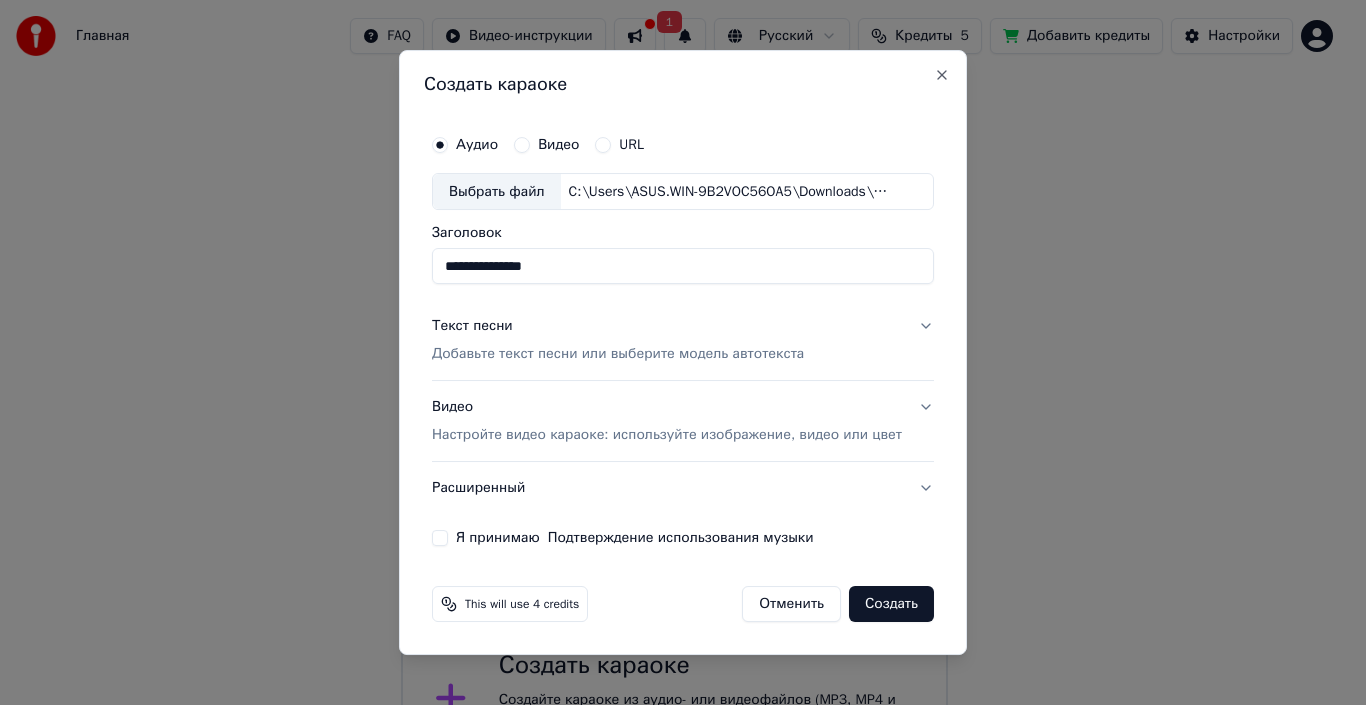 drag, startPoint x: 514, startPoint y: 272, endPoint x: 503, endPoint y: 272, distance: 11 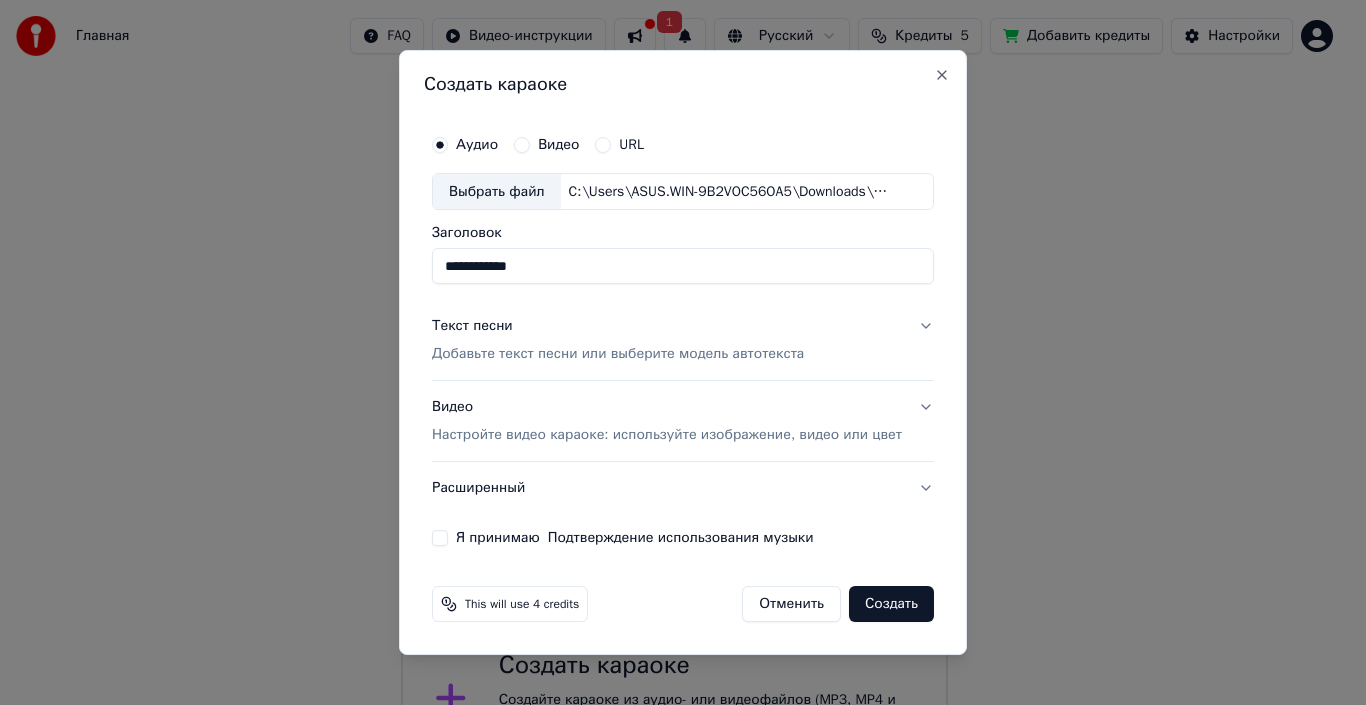click on "**********" at bounding box center (683, 267) 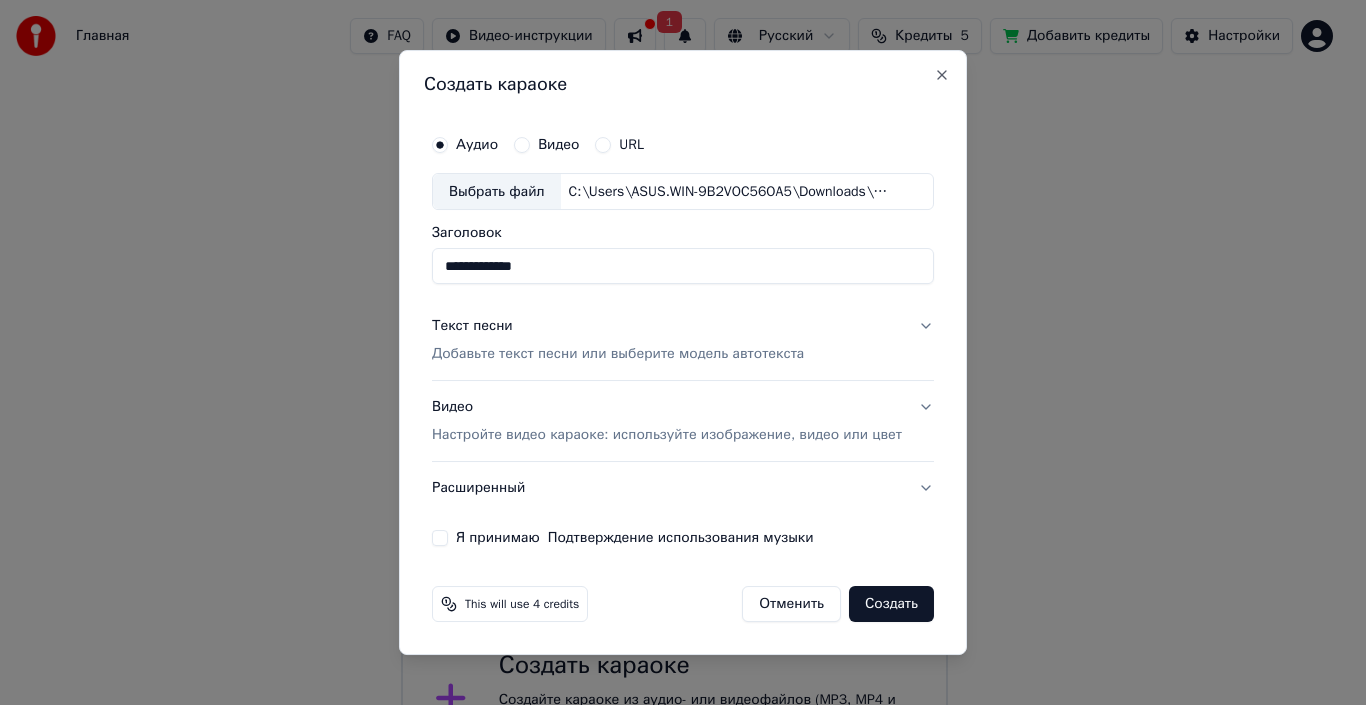 click on "**********" at bounding box center [683, 267] 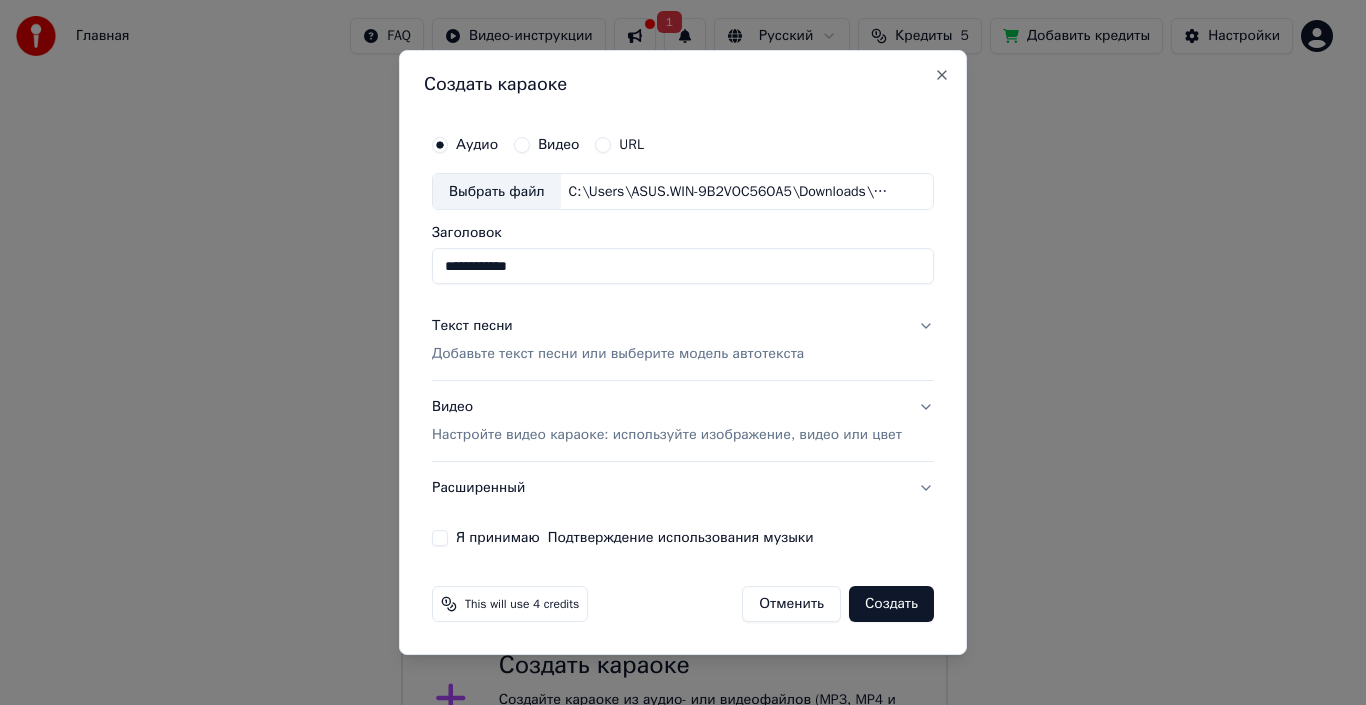 click on "**********" at bounding box center [683, 267] 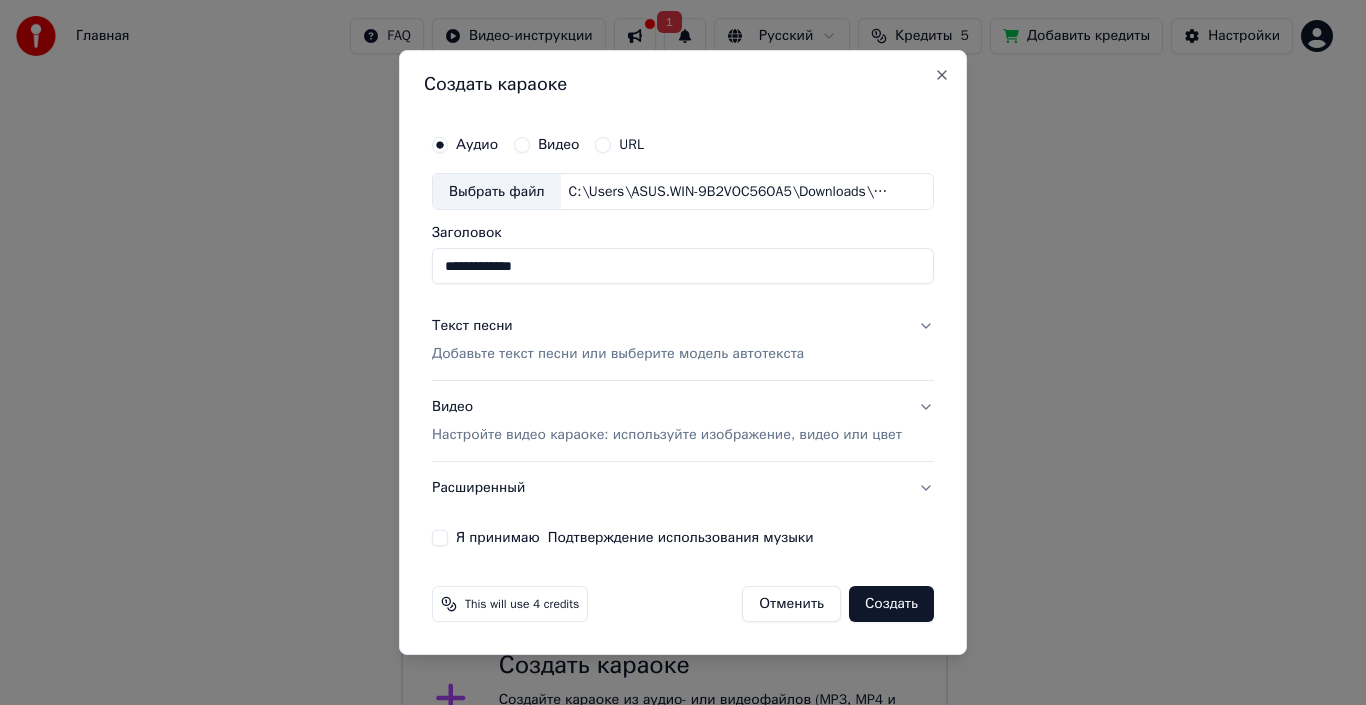 drag, startPoint x: 513, startPoint y: 272, endPoint x: 534, endPoint y: 280, distance: 22.472204 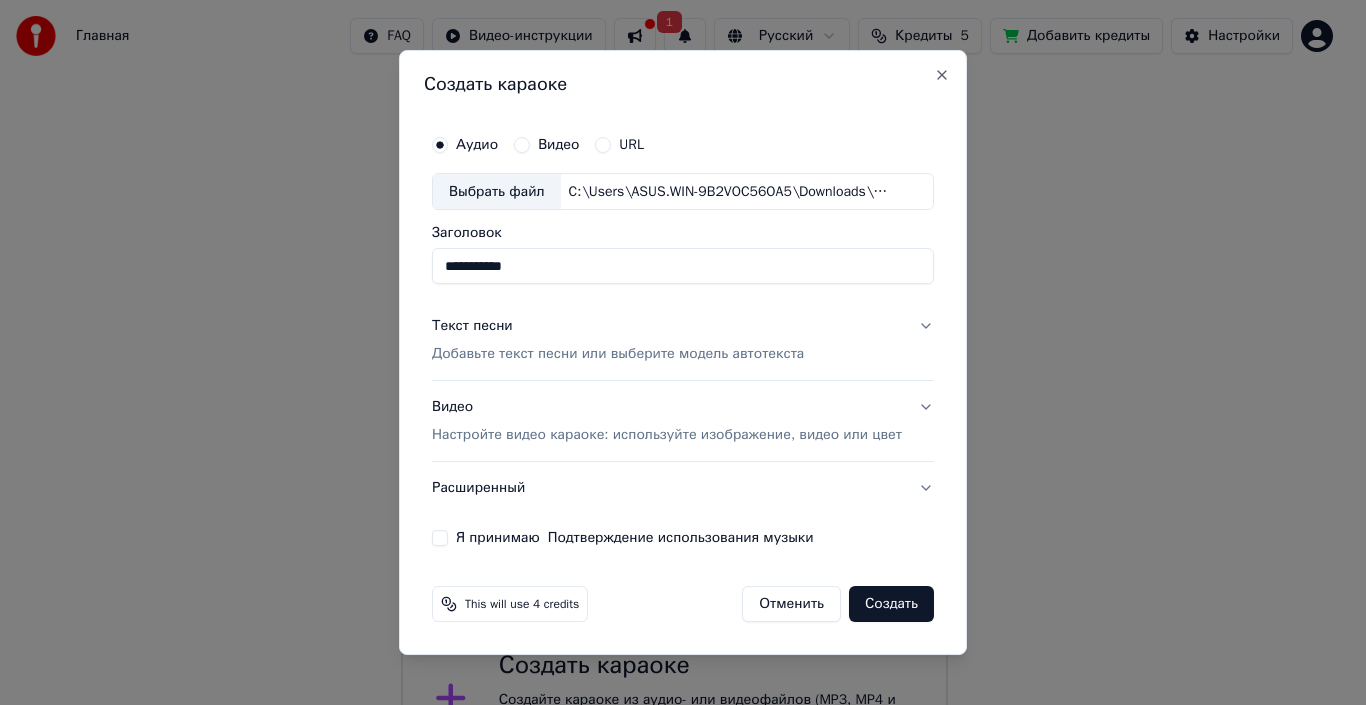 drag, startPoint x: 521, startPoint y: 270, endPoint x: 507, endPoint y: 263, distance: 15.652476 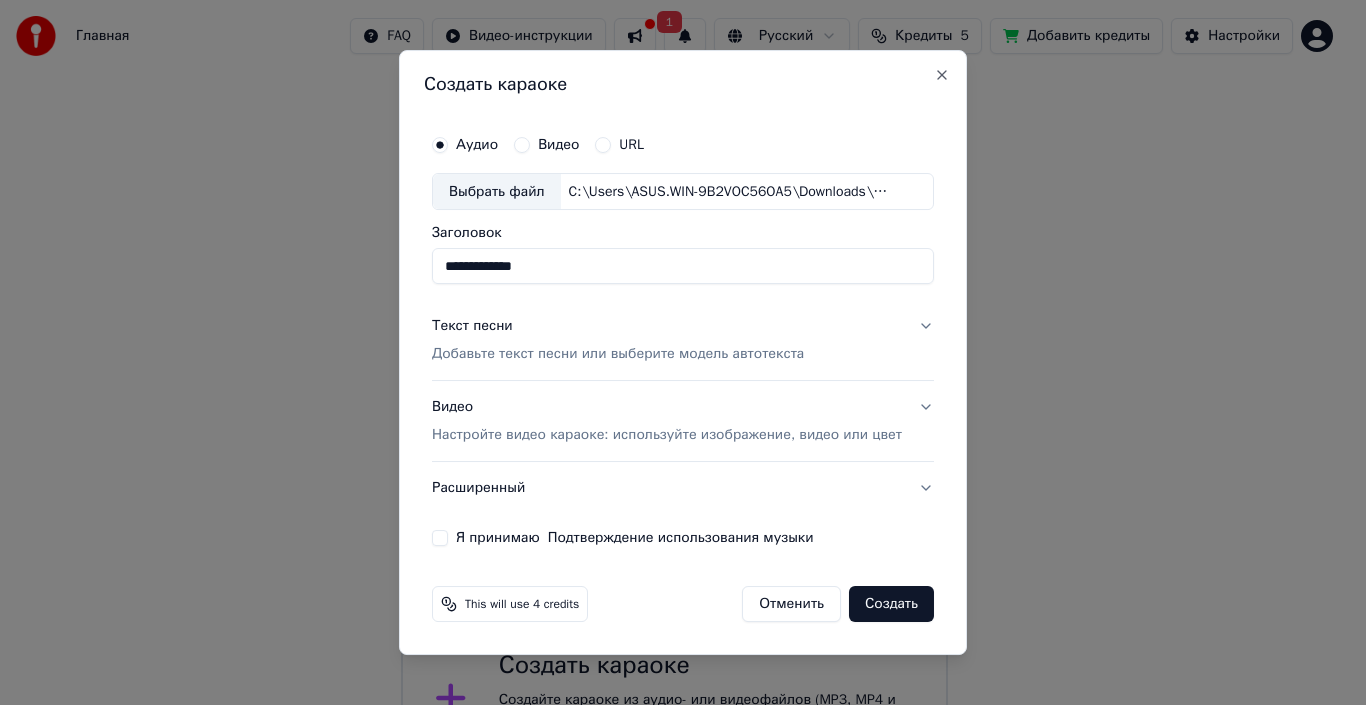 type on "**********" 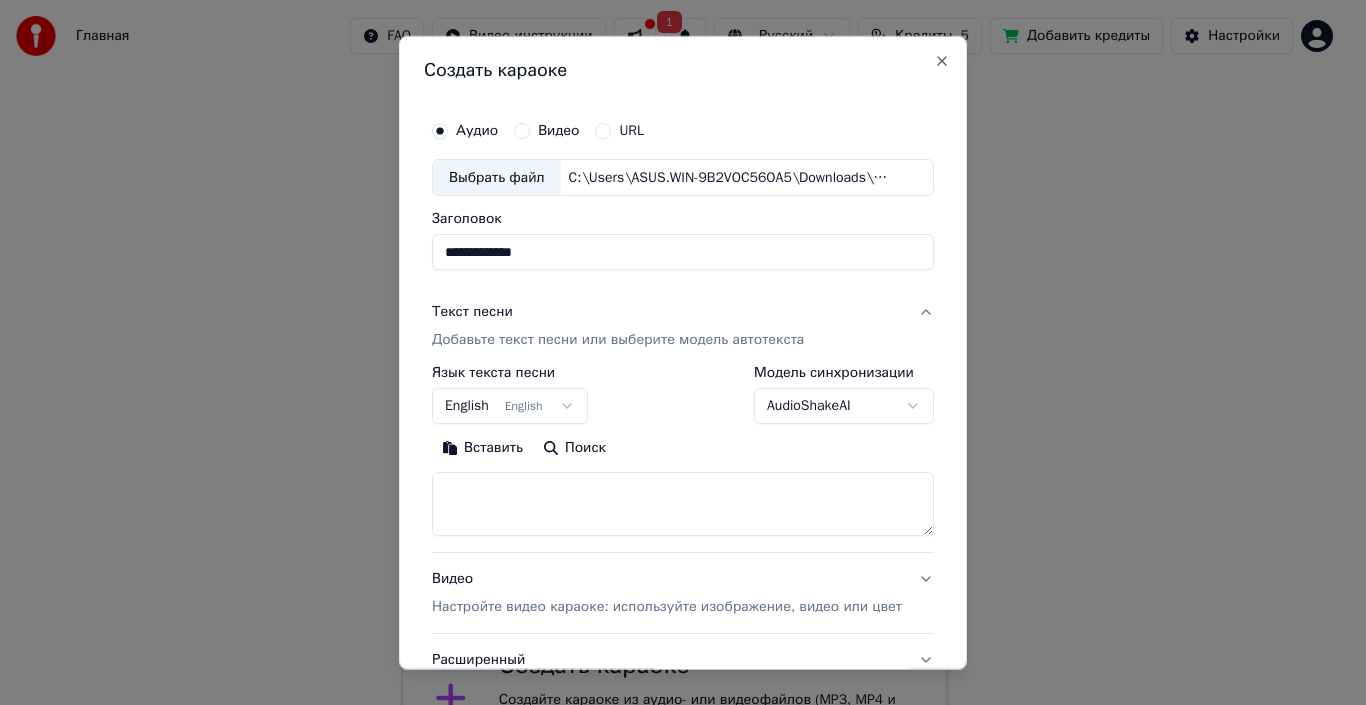 click on "English English" at bounding box center (510, 406) 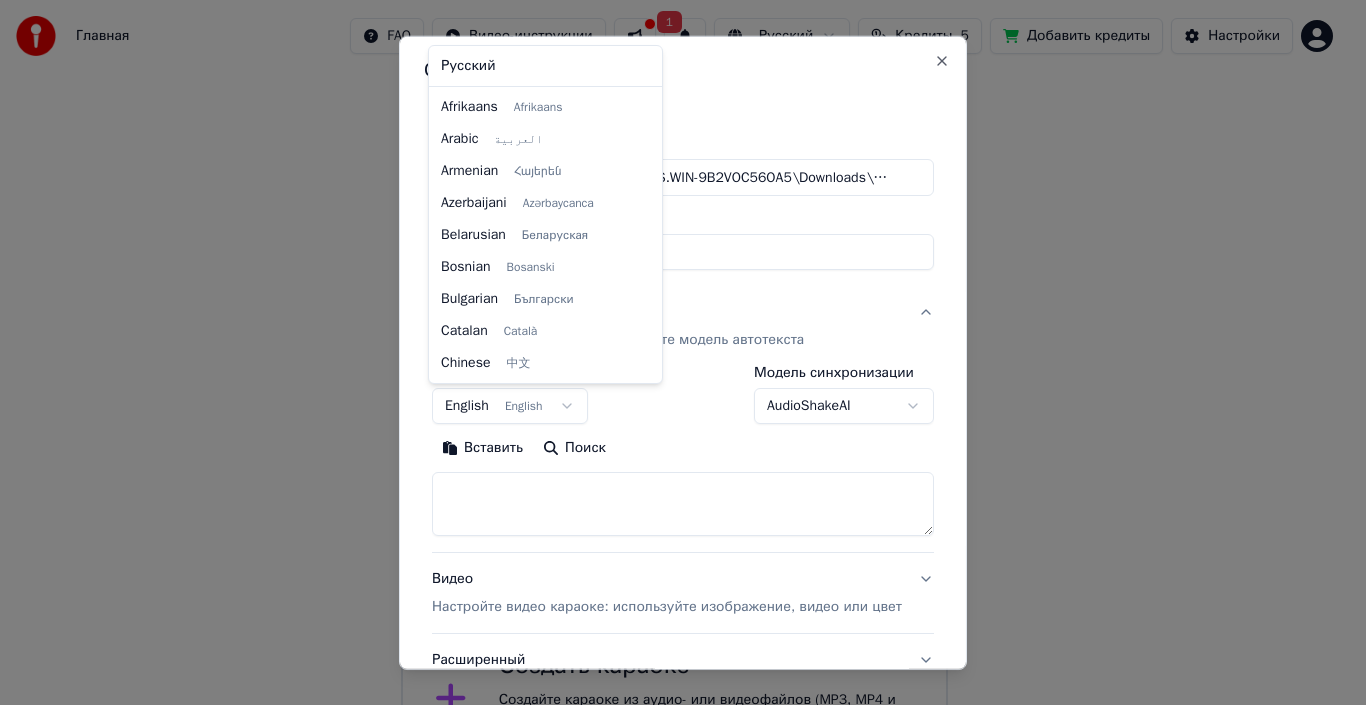 click on "**********" at bounding box center (674, 392) 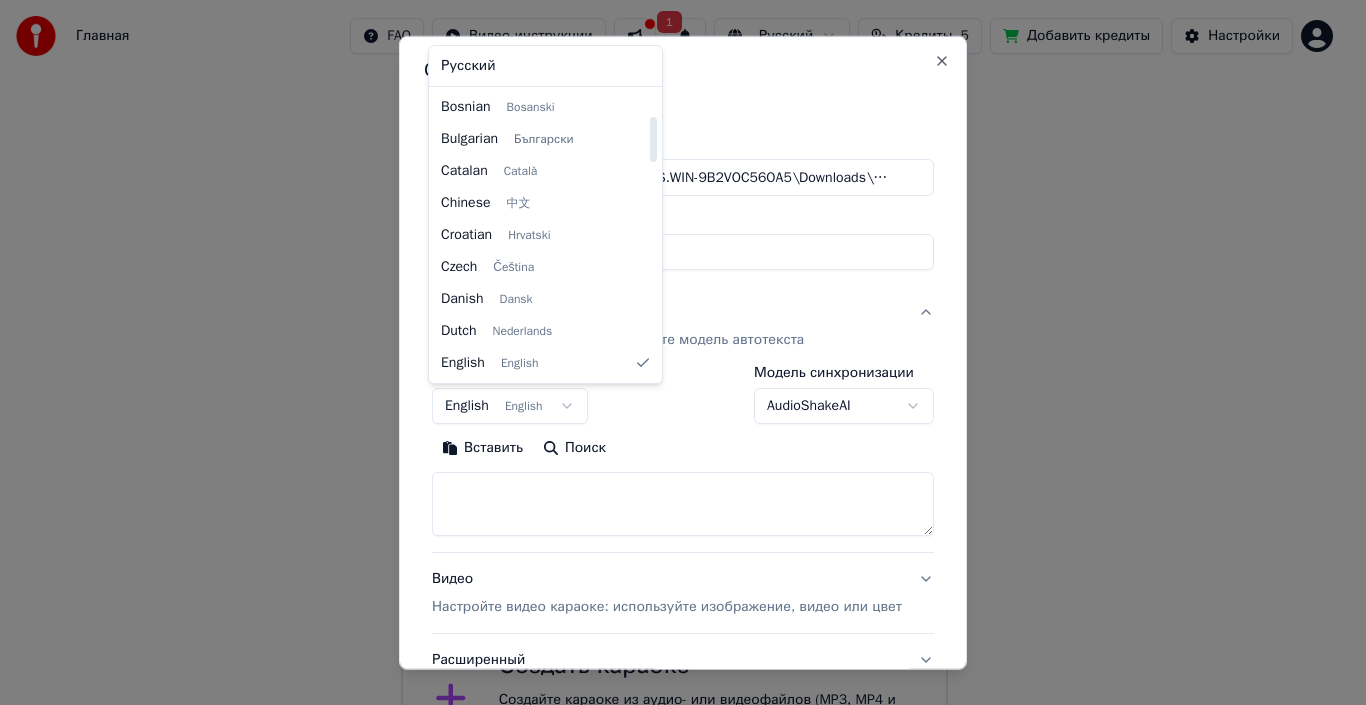 select on "**" 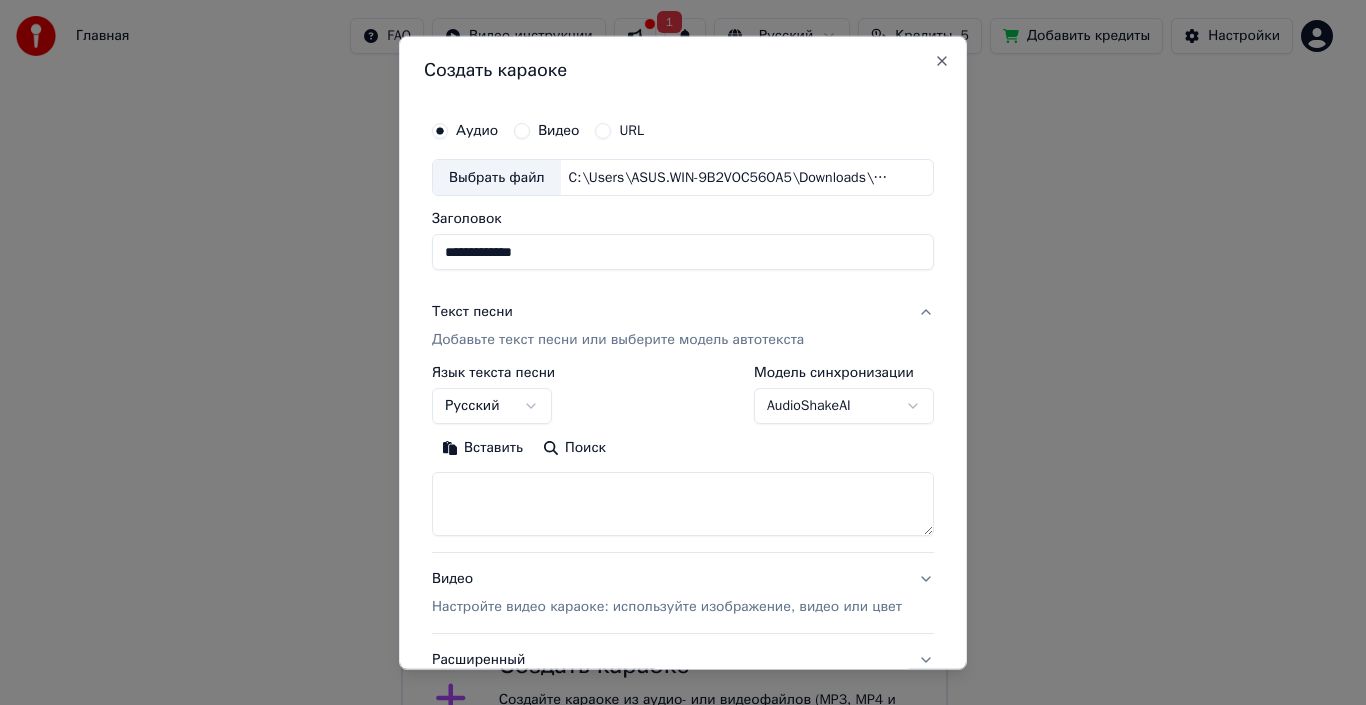 click at bounding box center (683, 504) 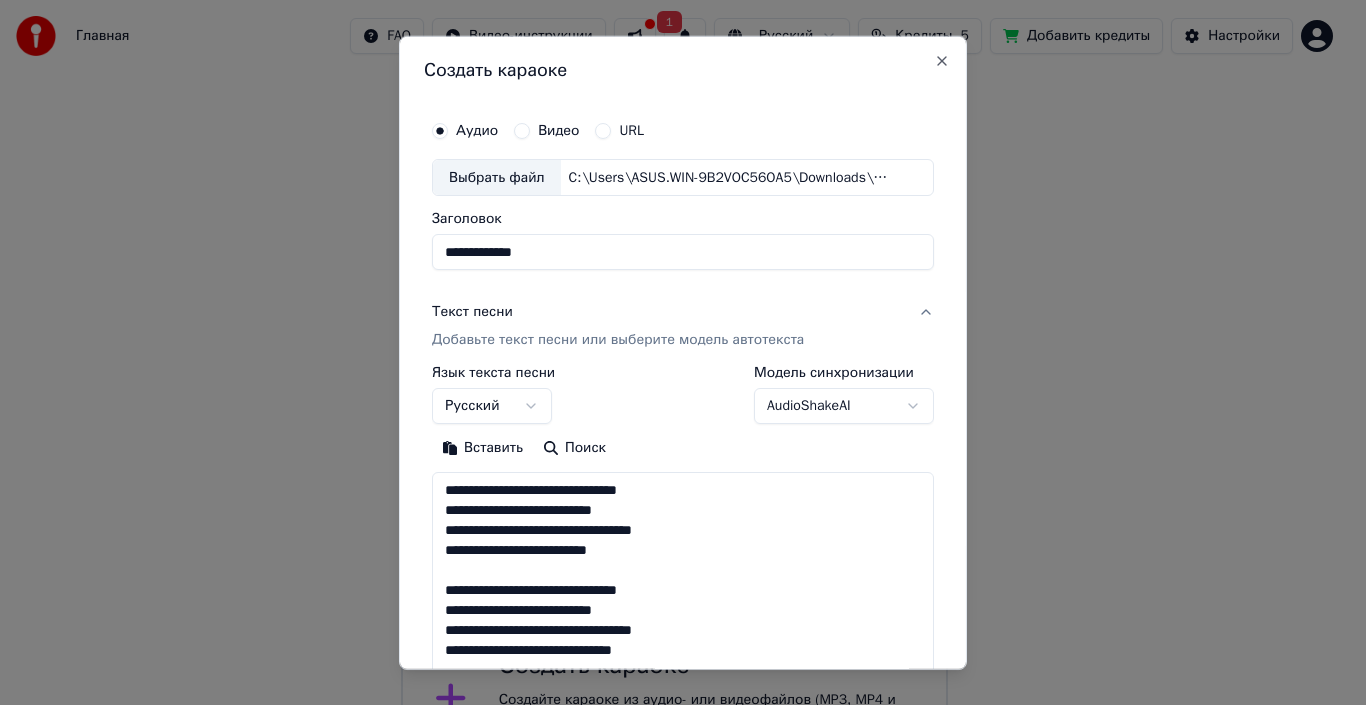 scroll, scrollTop: 1165, scrollLeft: 0, axis: vertical 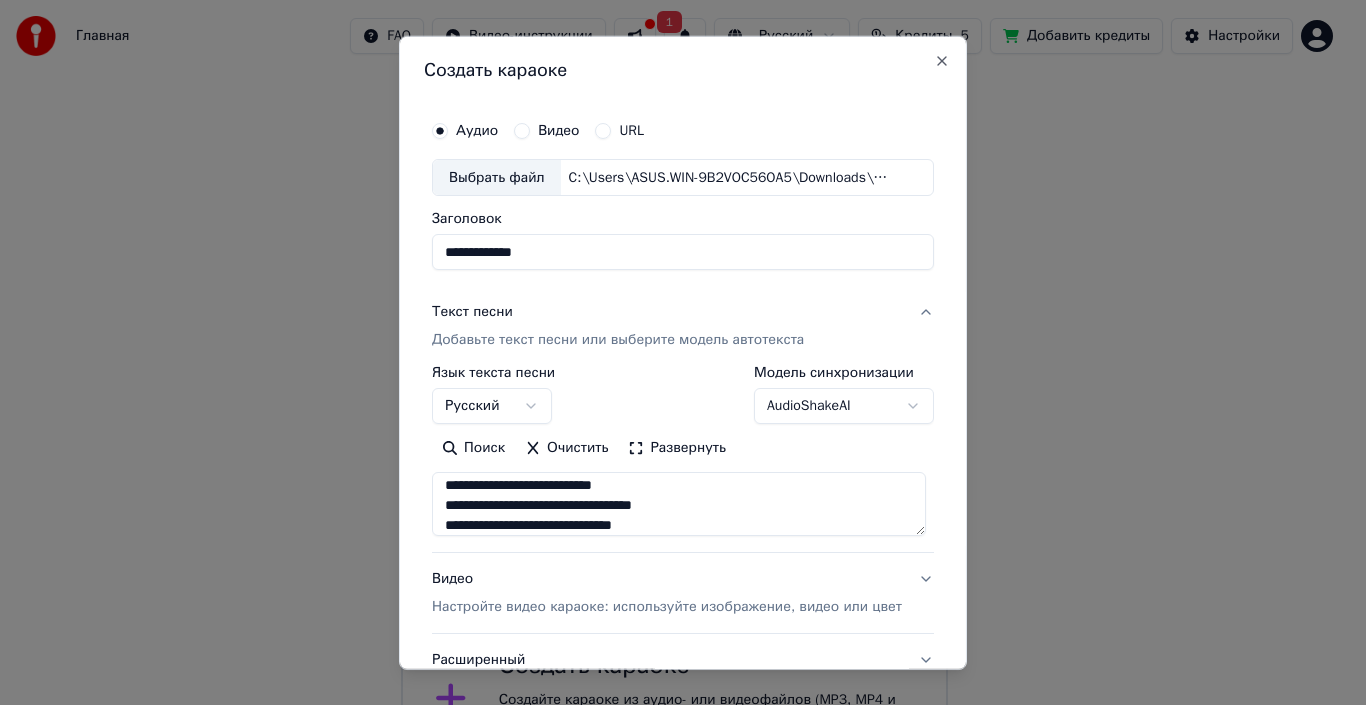 type on "**********" 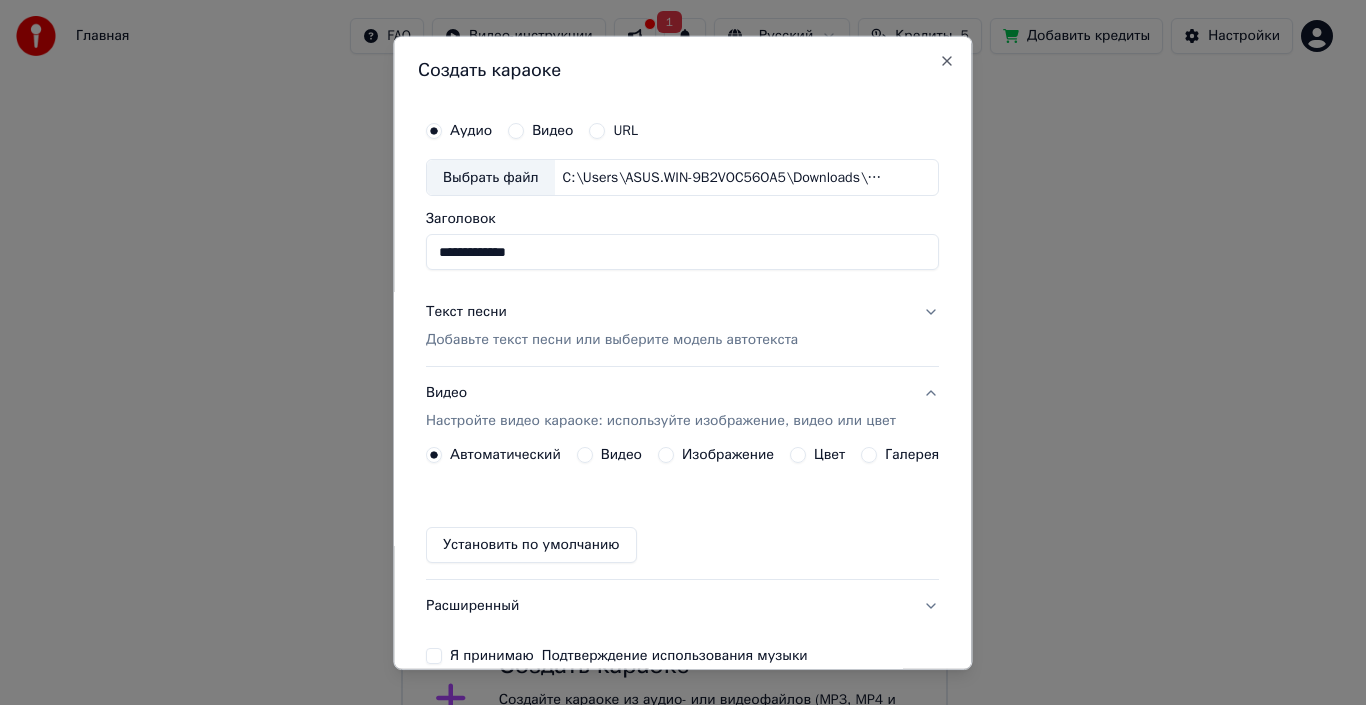 click on "Видео Настройте видео караоке: используйте изображение, видео или цвет" at bounding box center (682, 407) 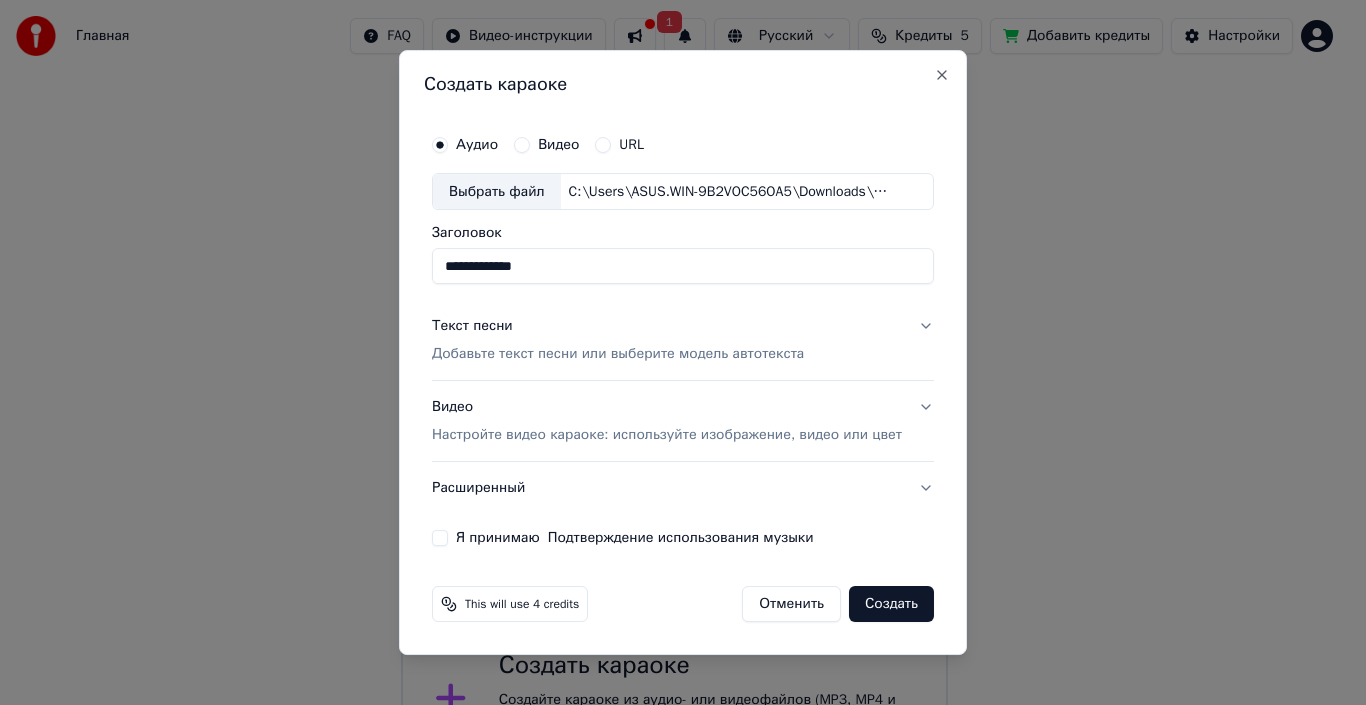 click on "Настройте видео караоке: используйте изображение, видео или цвет" at bounding box center (667, 435) 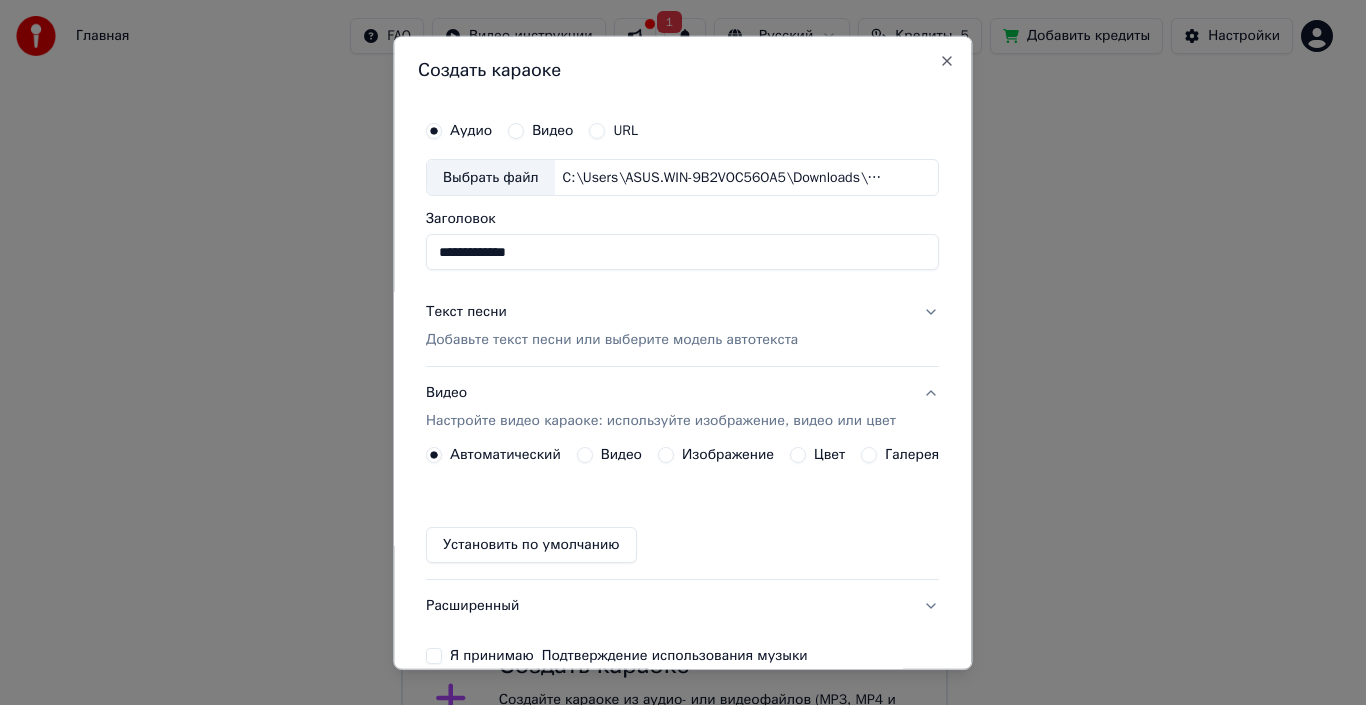 click on "Галерея" at bounding box center [870, 455] 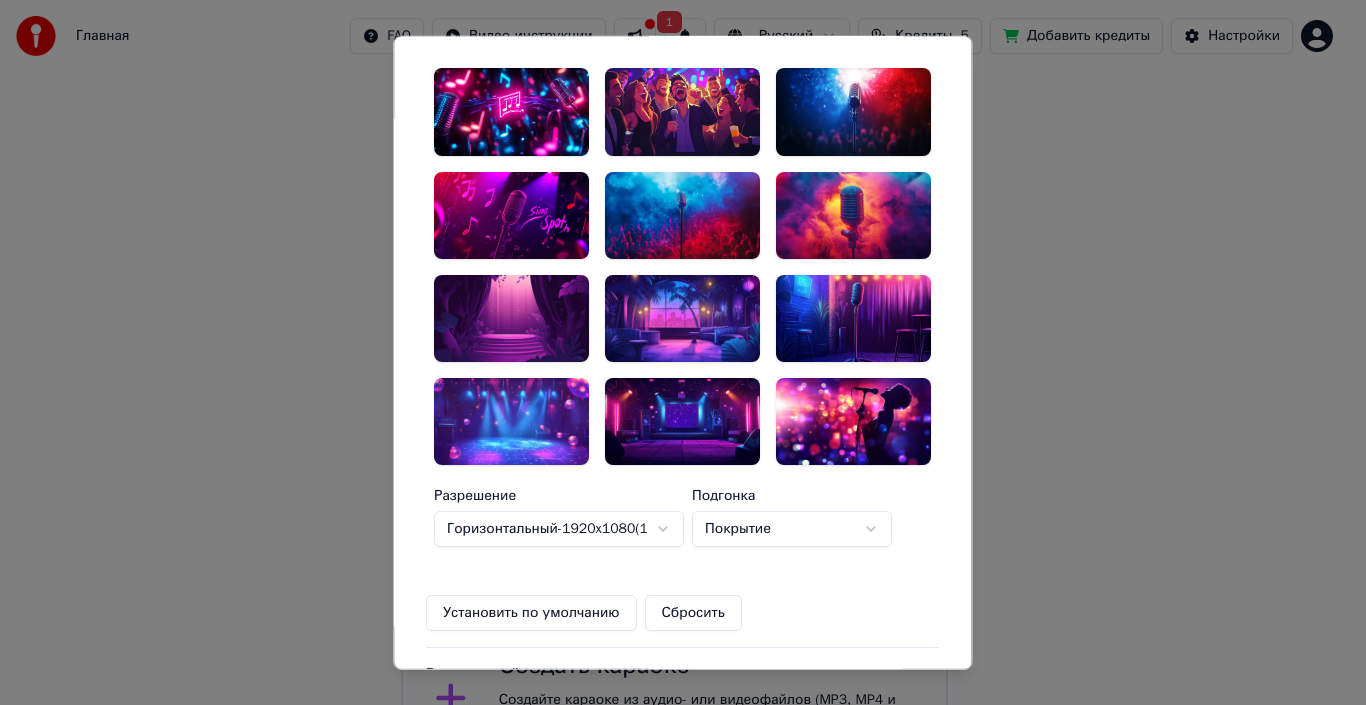 scroll, scrollTop: 395, scrollLeft: 0, axis: vertical 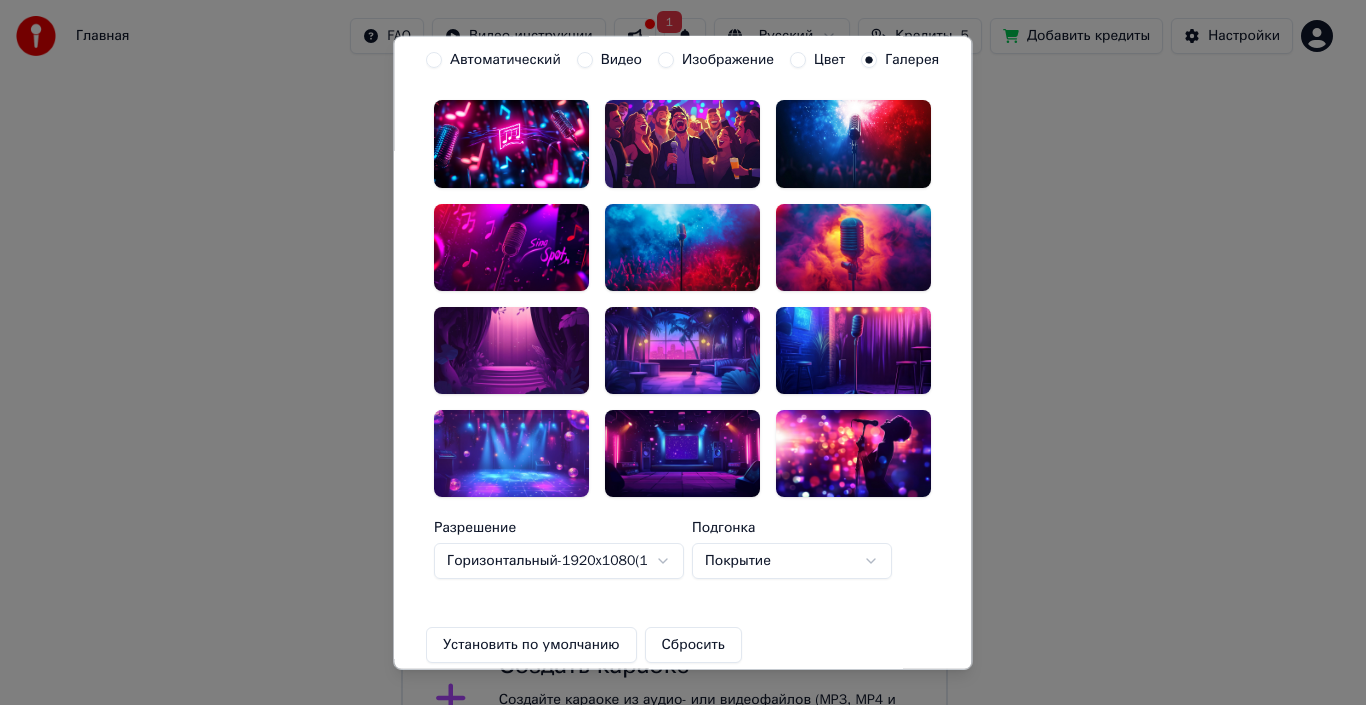 click at bounding box center (682, 453) 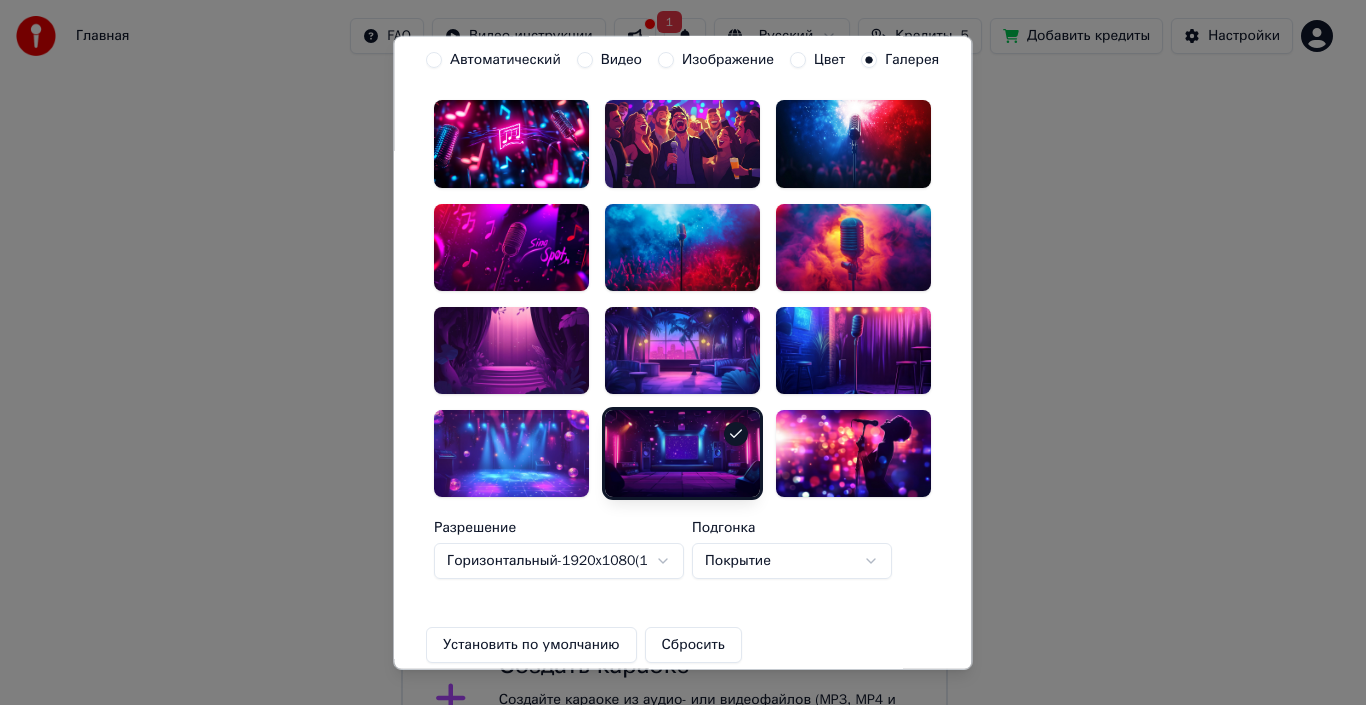 click at bounding box center (682, 350) 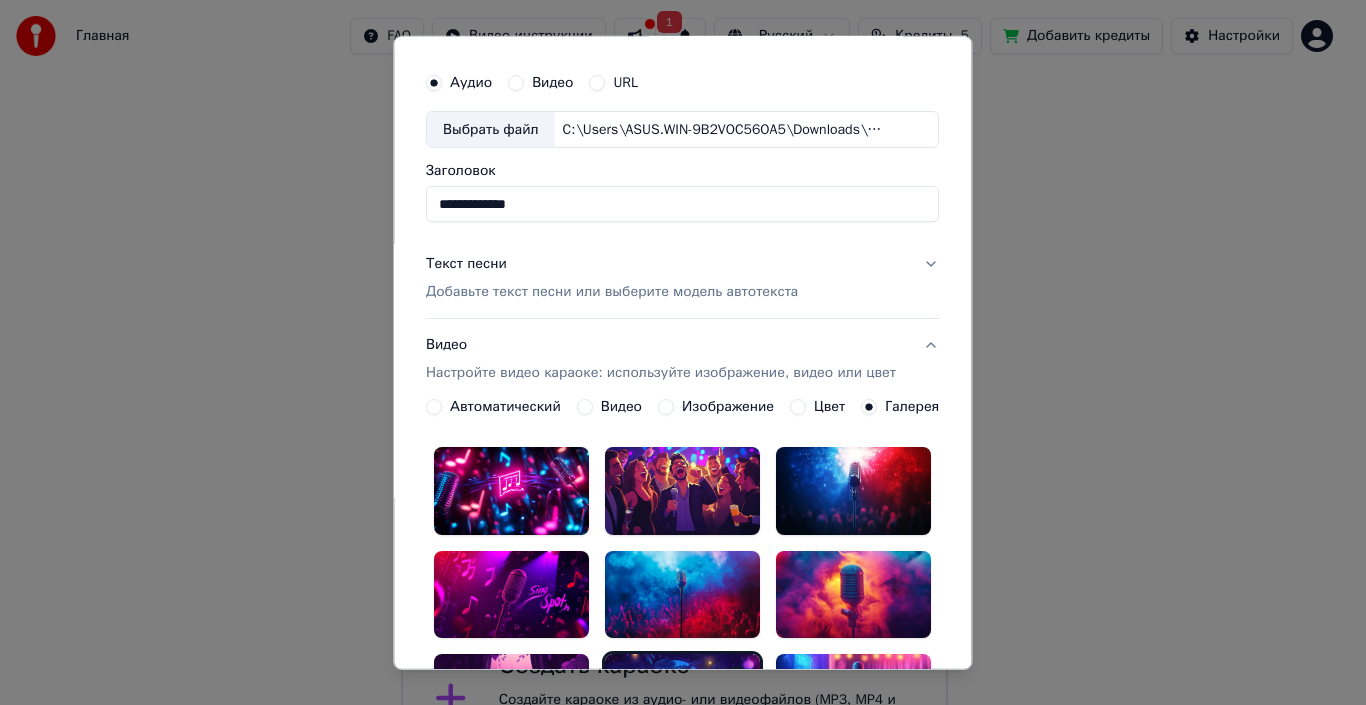 scroll, scrollTop: 0, scrollLeft: 0, axis: both 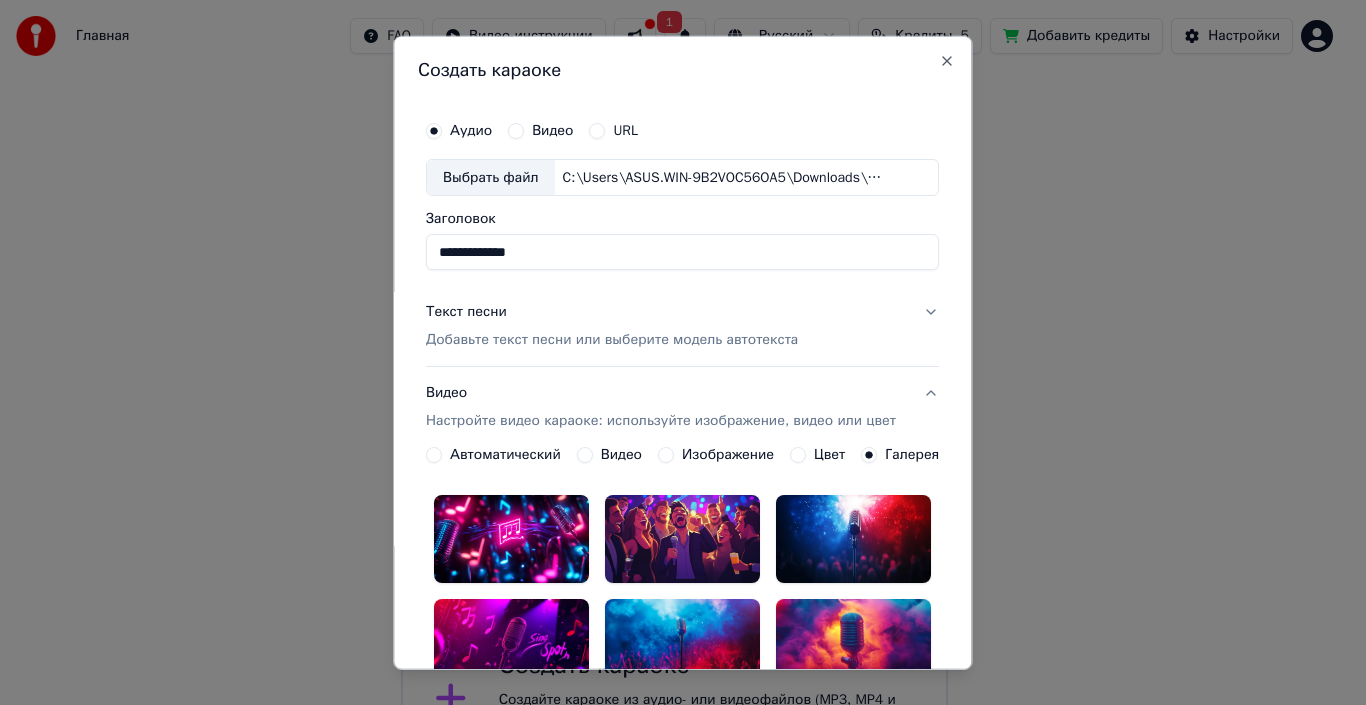 click on "Текст песни Добавьте текст песни или выберите модель автотекста" at bounding box center [682, 326] 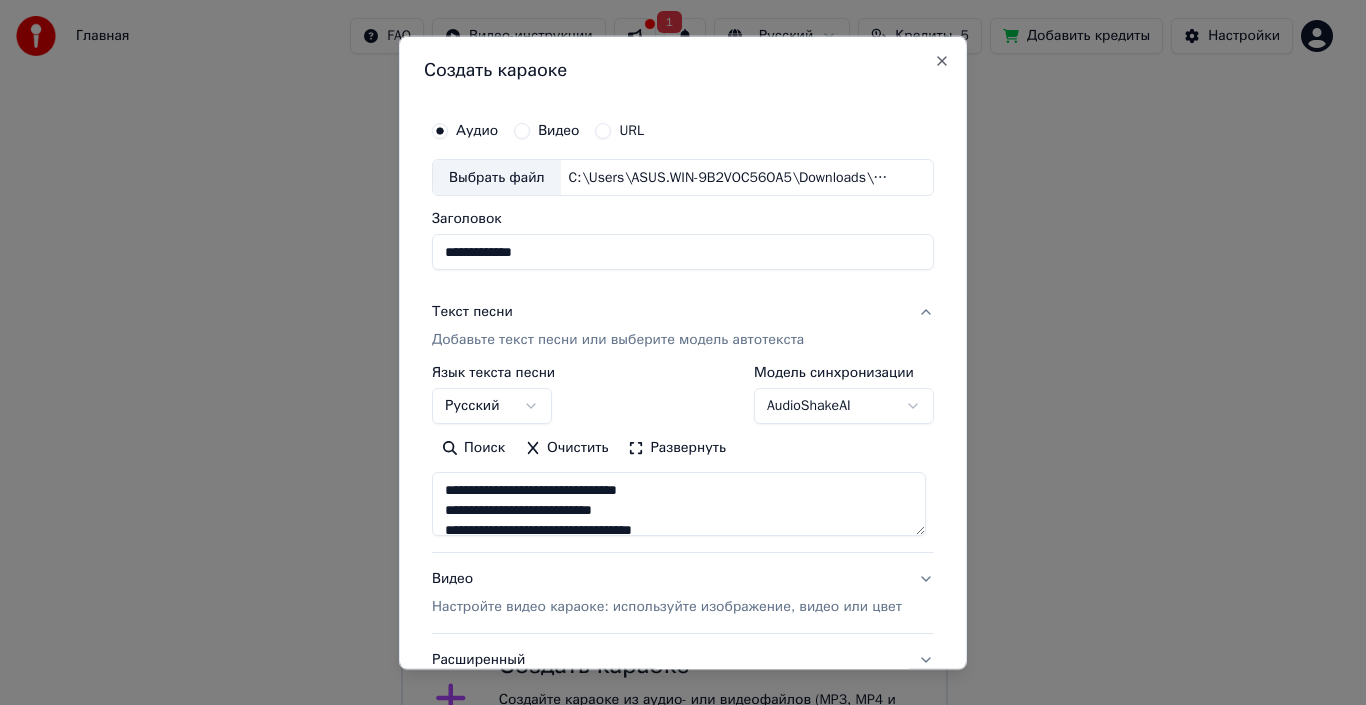 click on "**********" at bounding box center (674, 392) 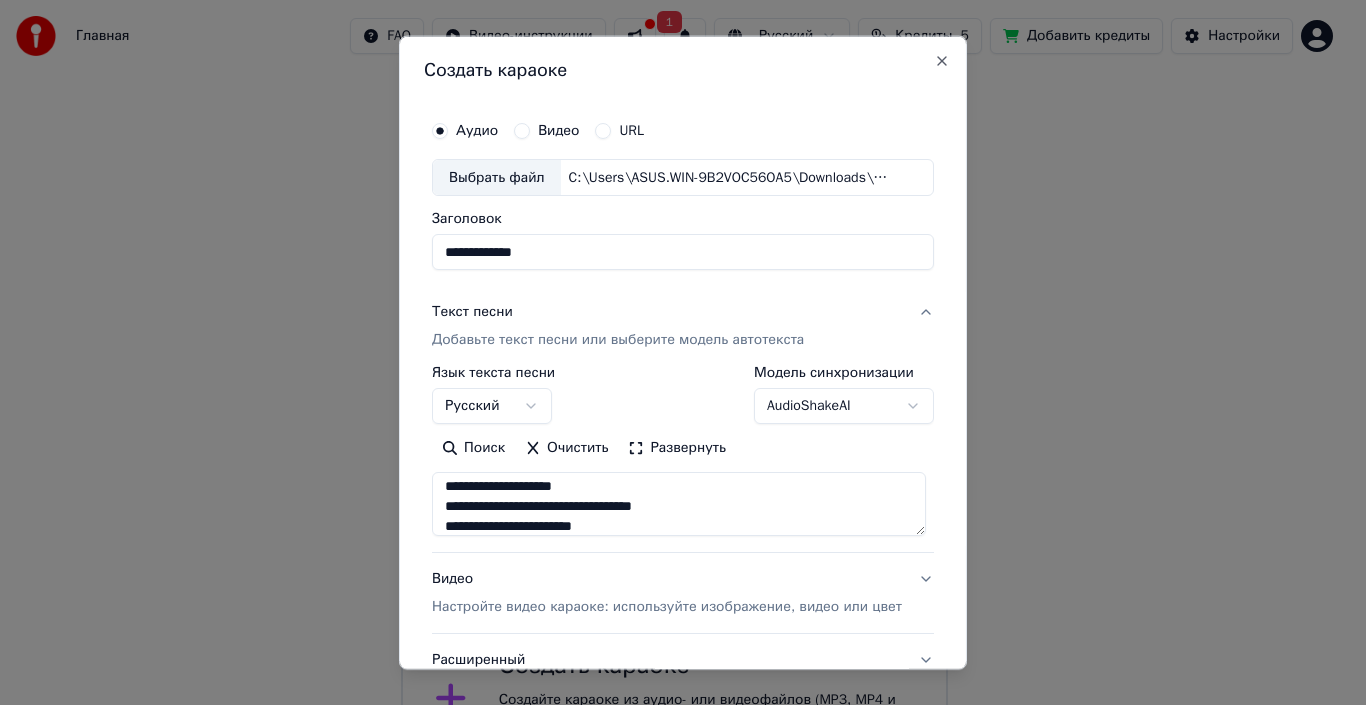 scroll, scrollTop: 1173, scrollLeft: 0, axis: vertical 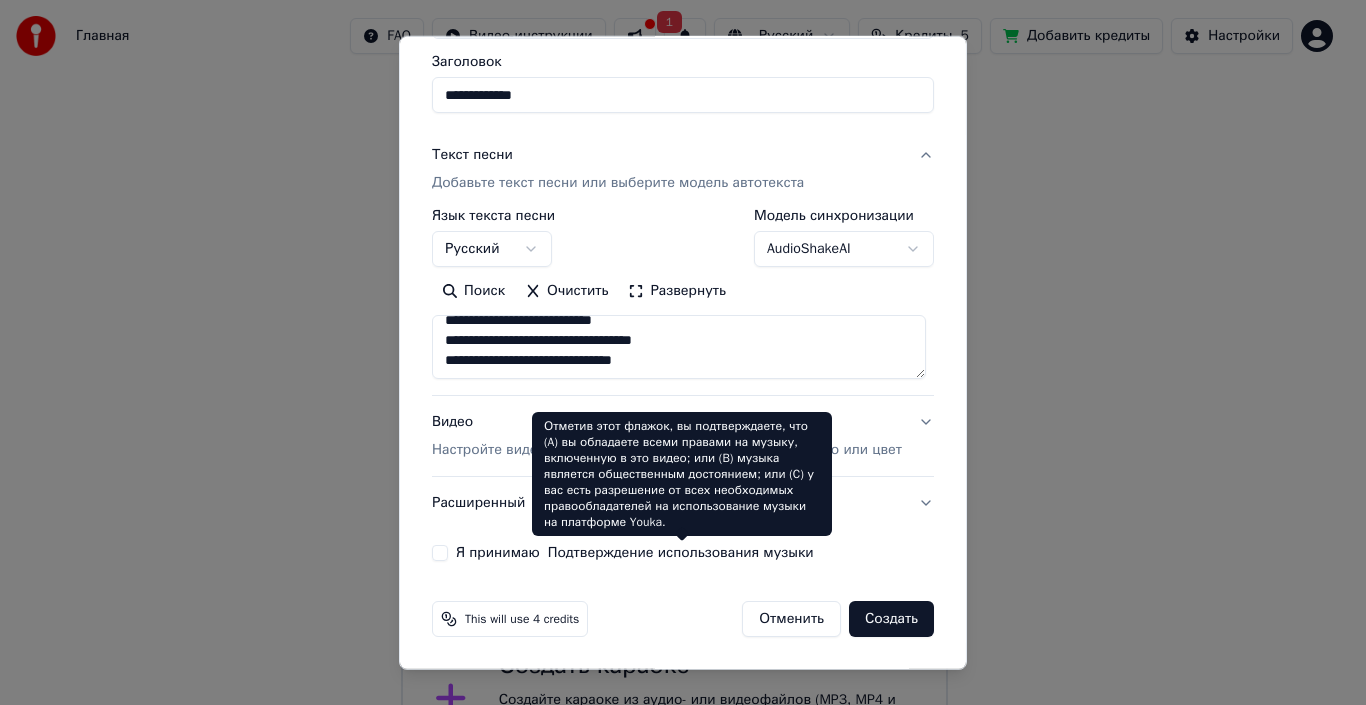 click on "**********" at bounding box center [683, 257] 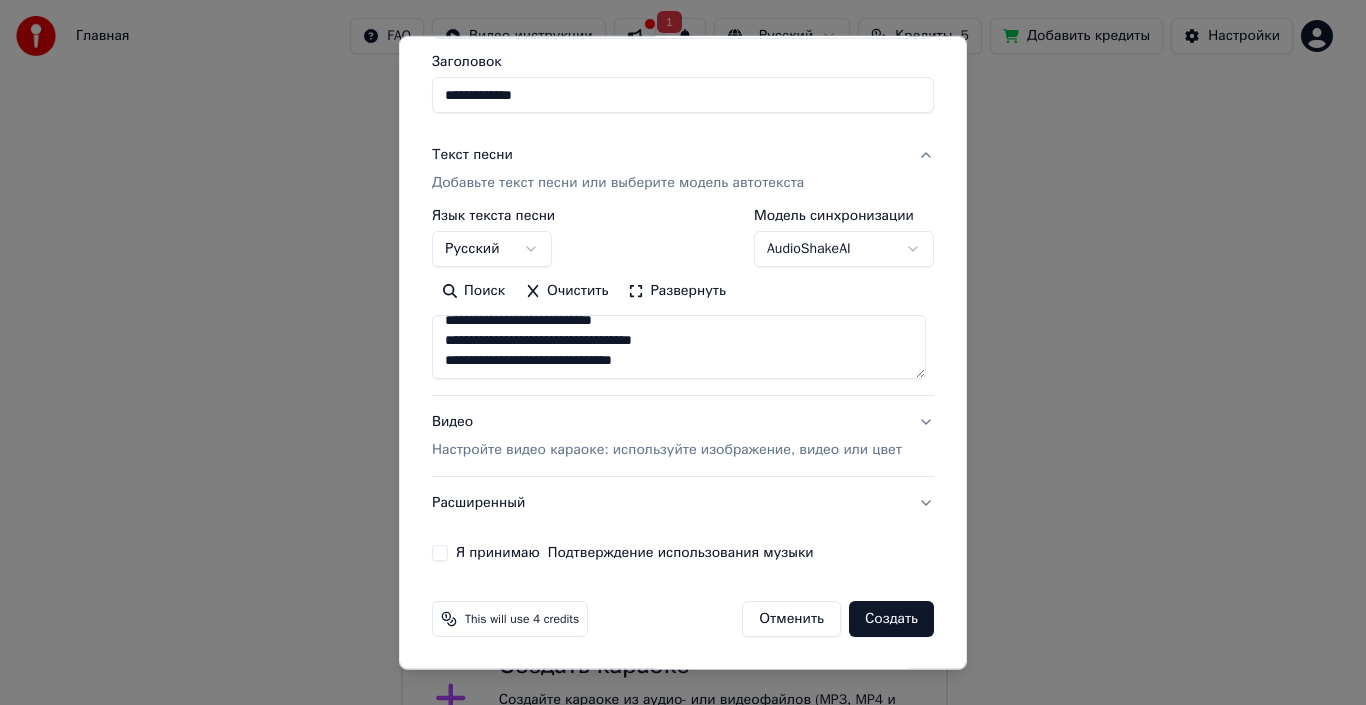 click on "Я принимаю   Подтверждение использования музыки" at bounding box center [683, 553] 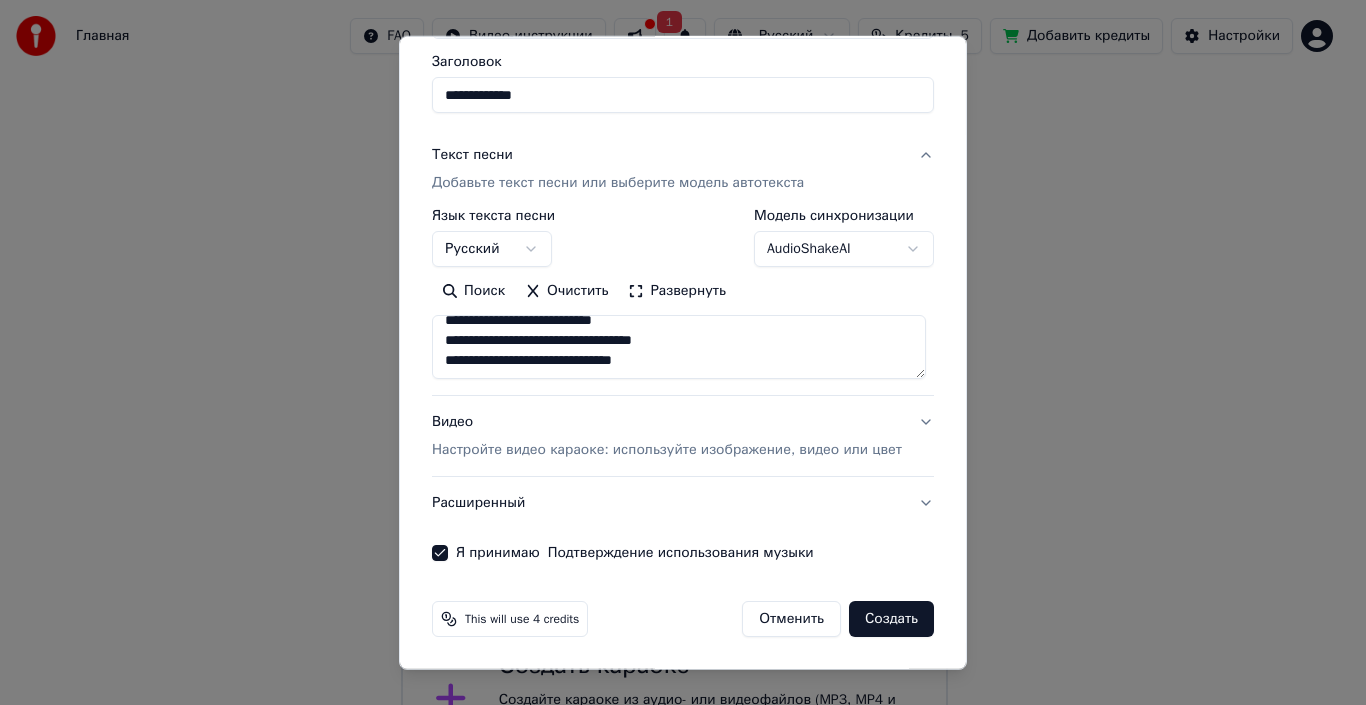 click on "Создать" at bounding box center [891, 619] 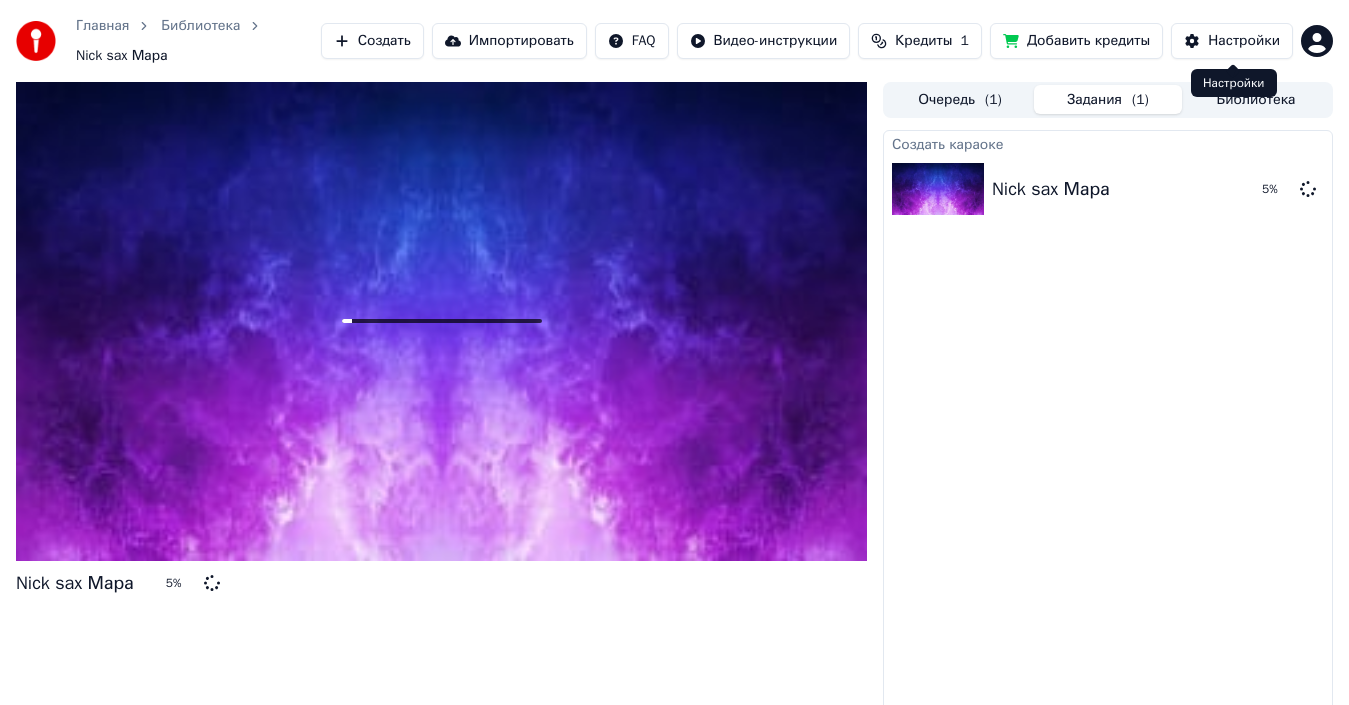 click on "Главная Библиотека Nick sax Мара Создать Импортировать FAQ Видео-инструкции Кредиты 1 Добавить кредиты Настройки Nick sax Мара 5 % Очередь ( 1 ) Задания ( 1 ) Библиотека Создать караоке Nick sax Мара 5 % Настройки Настройки" at bounding box center [674, 352] 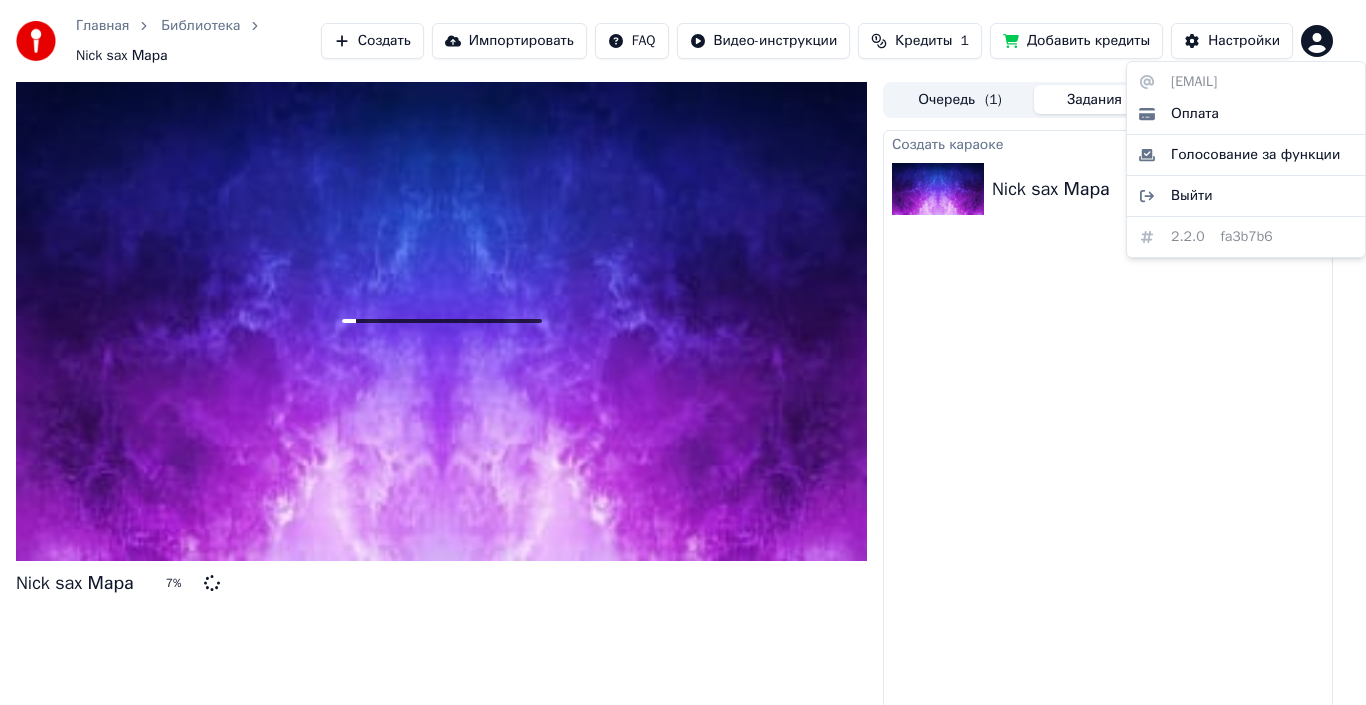 click on "Главная Библиотека Nick sax Мара Создать Импортировать FAQ Видео-инструкции Кредиты 1 Добавить кредиты Настройки Nick sax Мара 7 % Очередь ( 1 ) Задания ( 1 ) Библиотека Создать караоке Nick sax Мара 7 % [EMAIL] Оплата Голосование за функции Выйти 2.2.0 fa3b7b6" at bounding box center (683, 352) 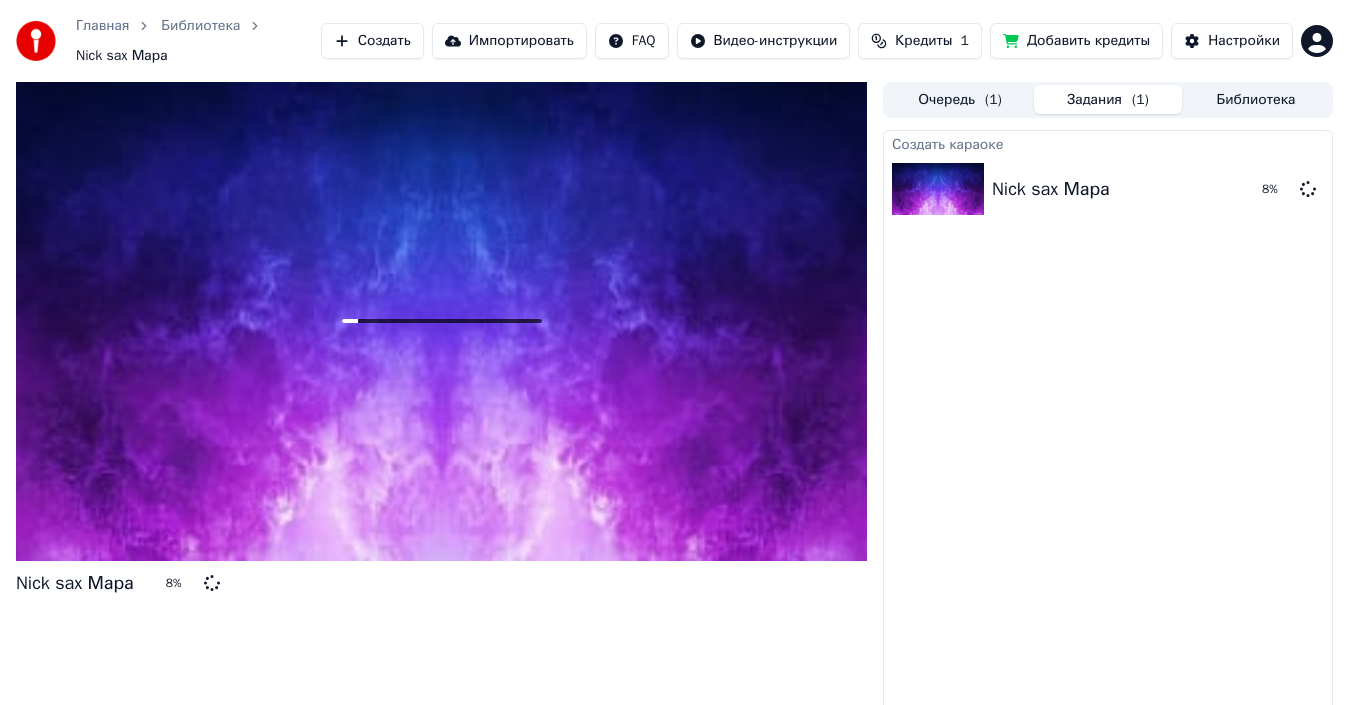 click on "Кредиты 1" at bounding box center [920, 41] 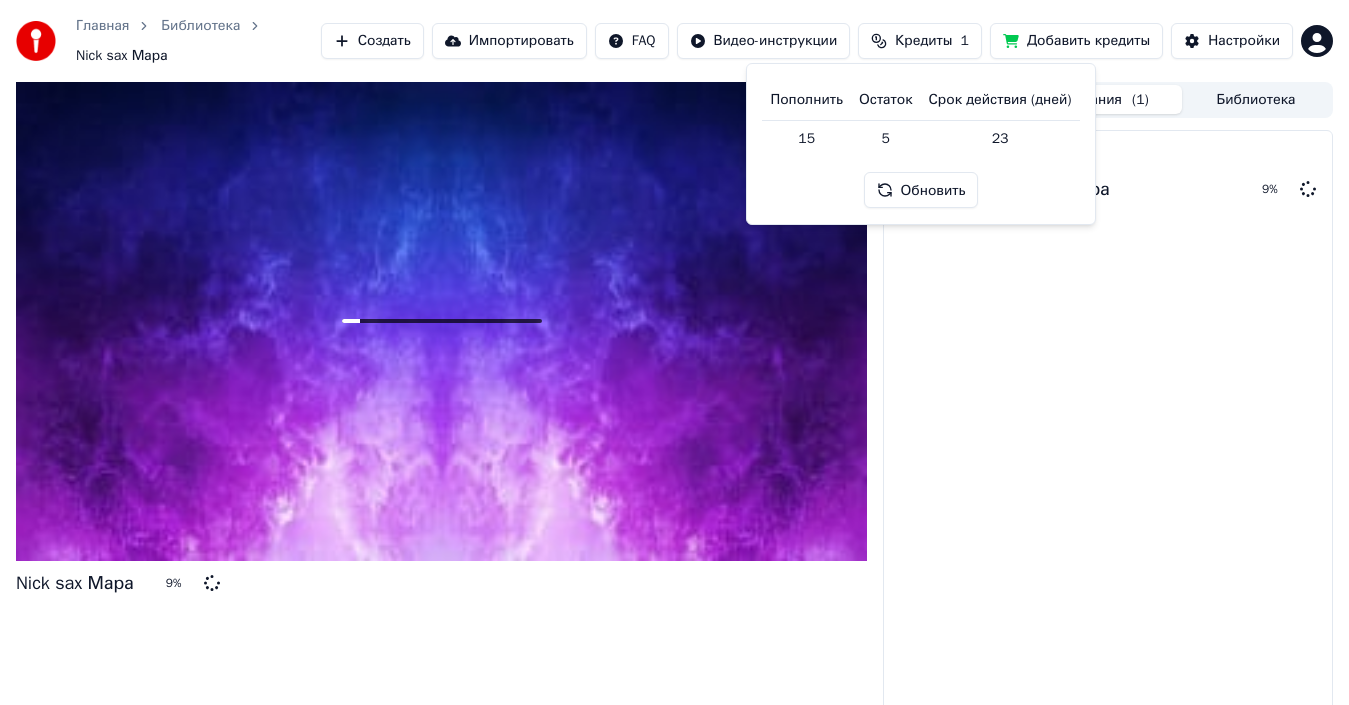 click on "Обновить" at bounding box center (921, 190) 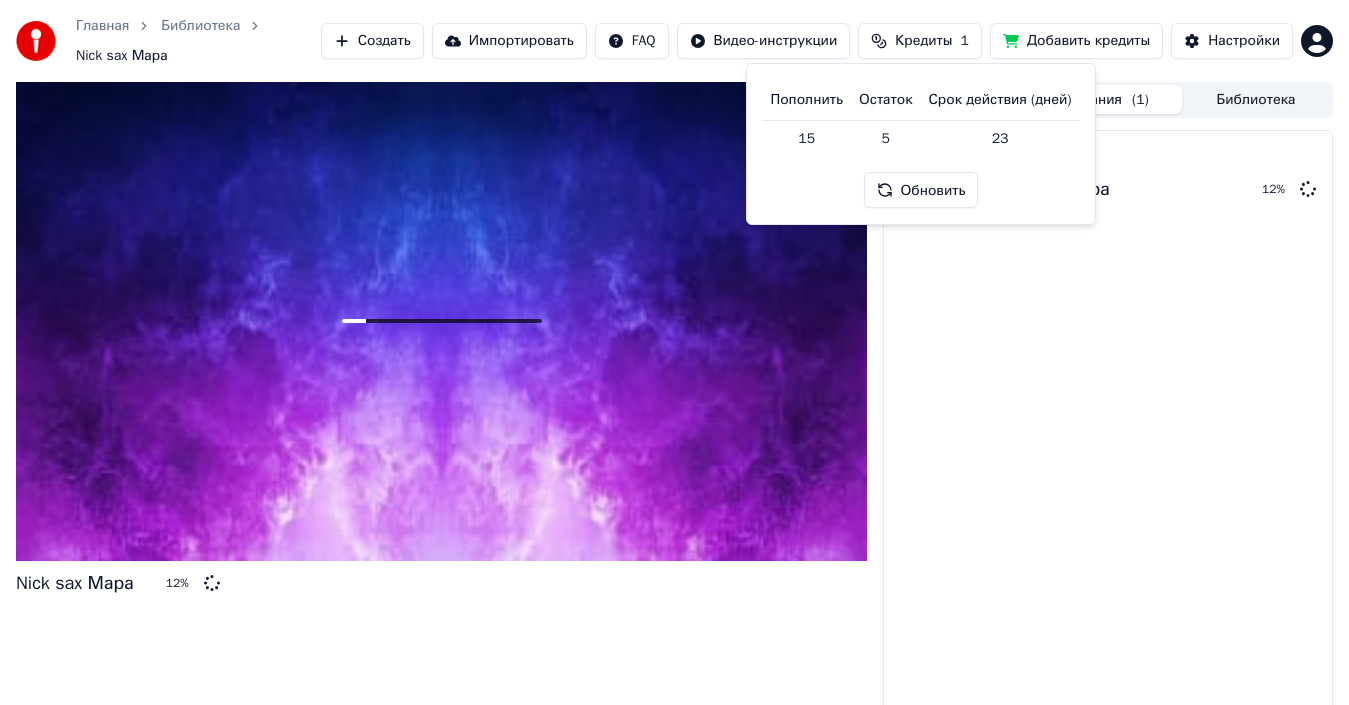 click on "Создать караоке Nick sax Мара 12 %" at bounding box center [1108, 429] 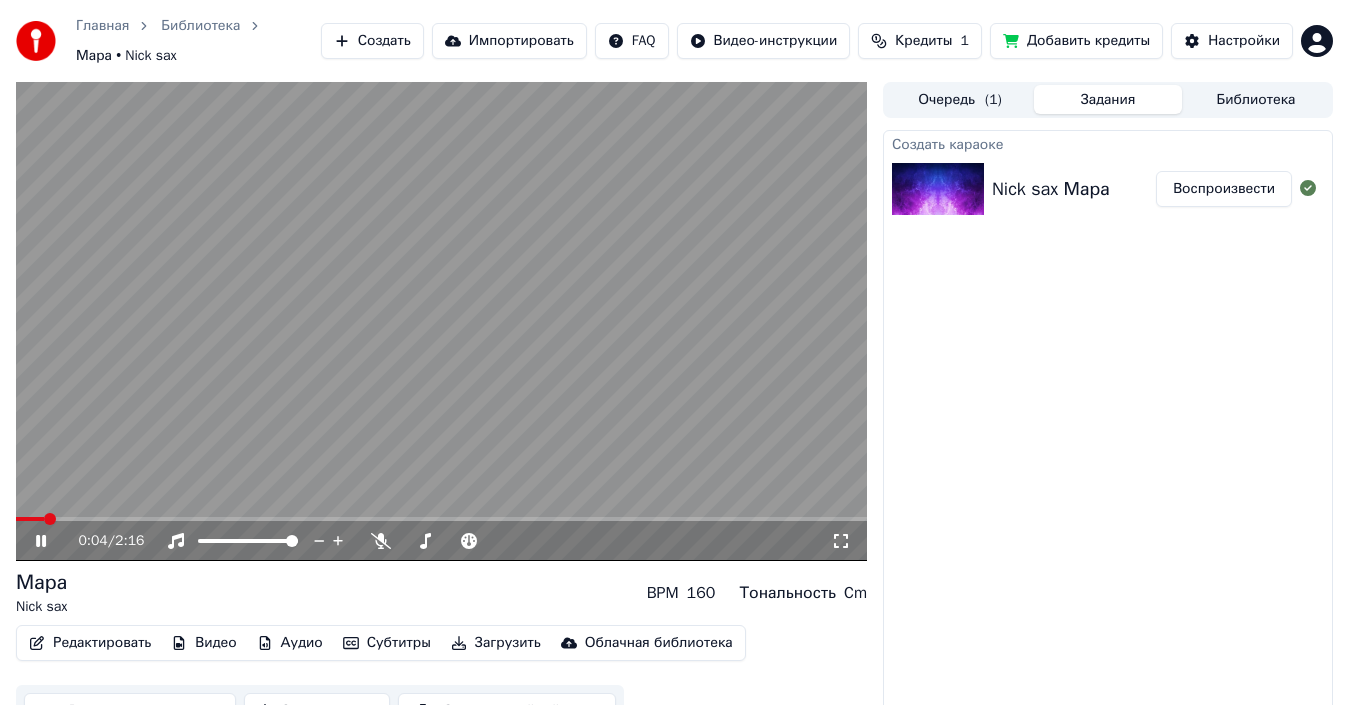click 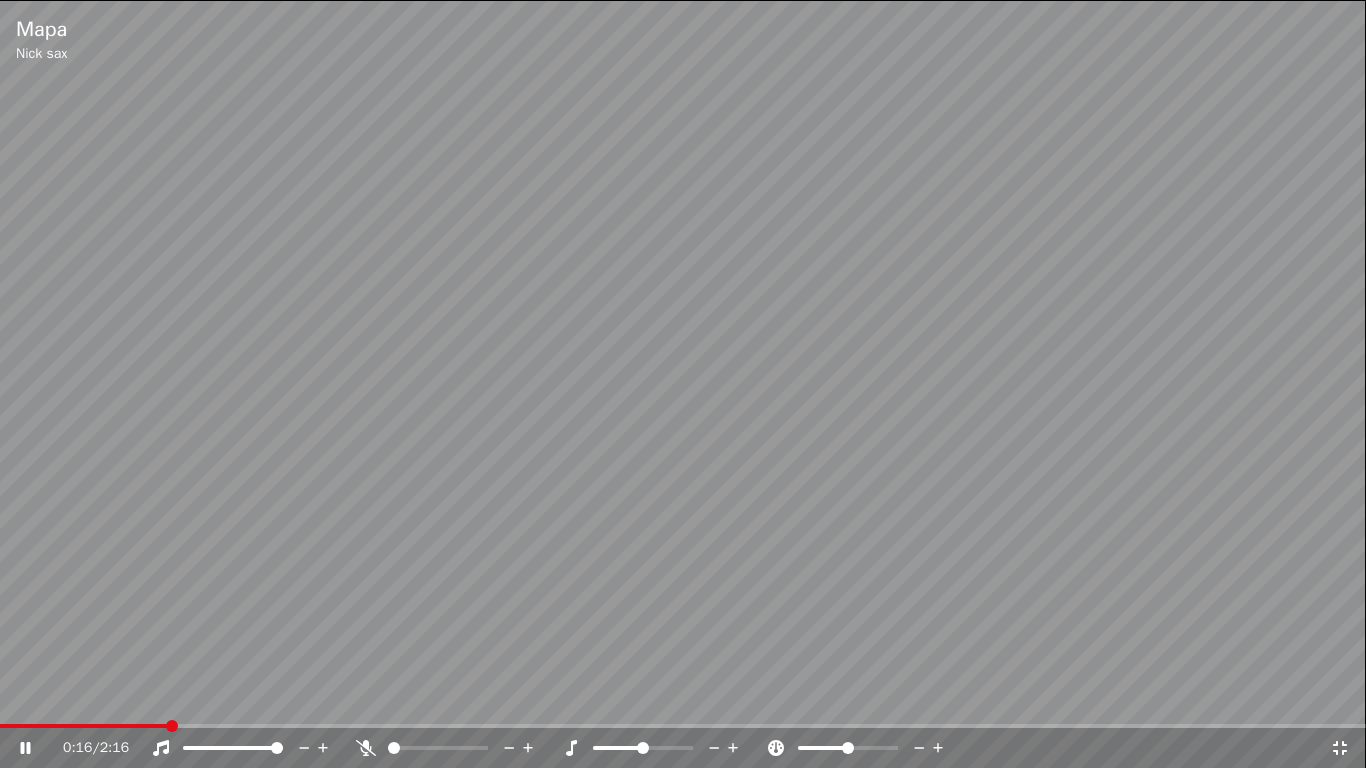 drag, startPoint x: 834, startPoint y: 745, endPoint x: 845, endPoint y: 752, distance: 13.038404 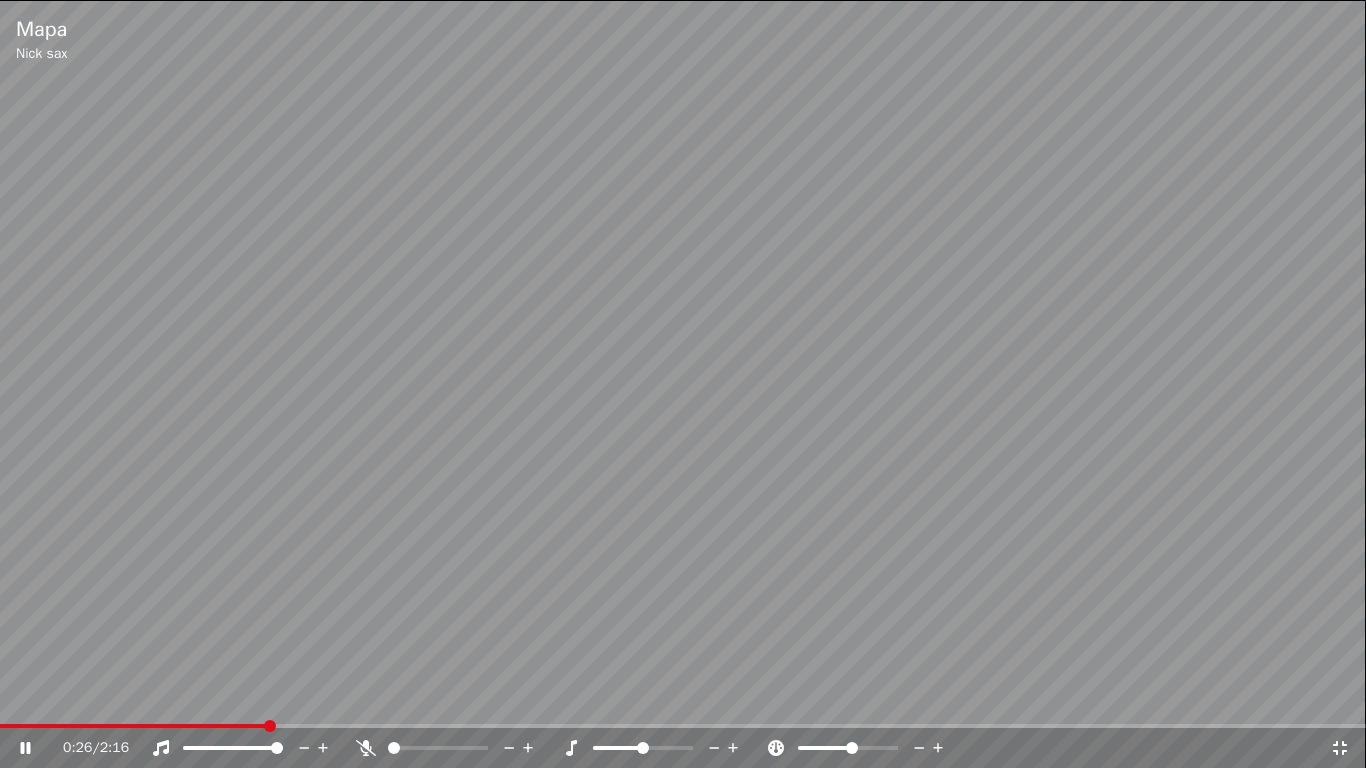 click at bounding box center (852, 748) 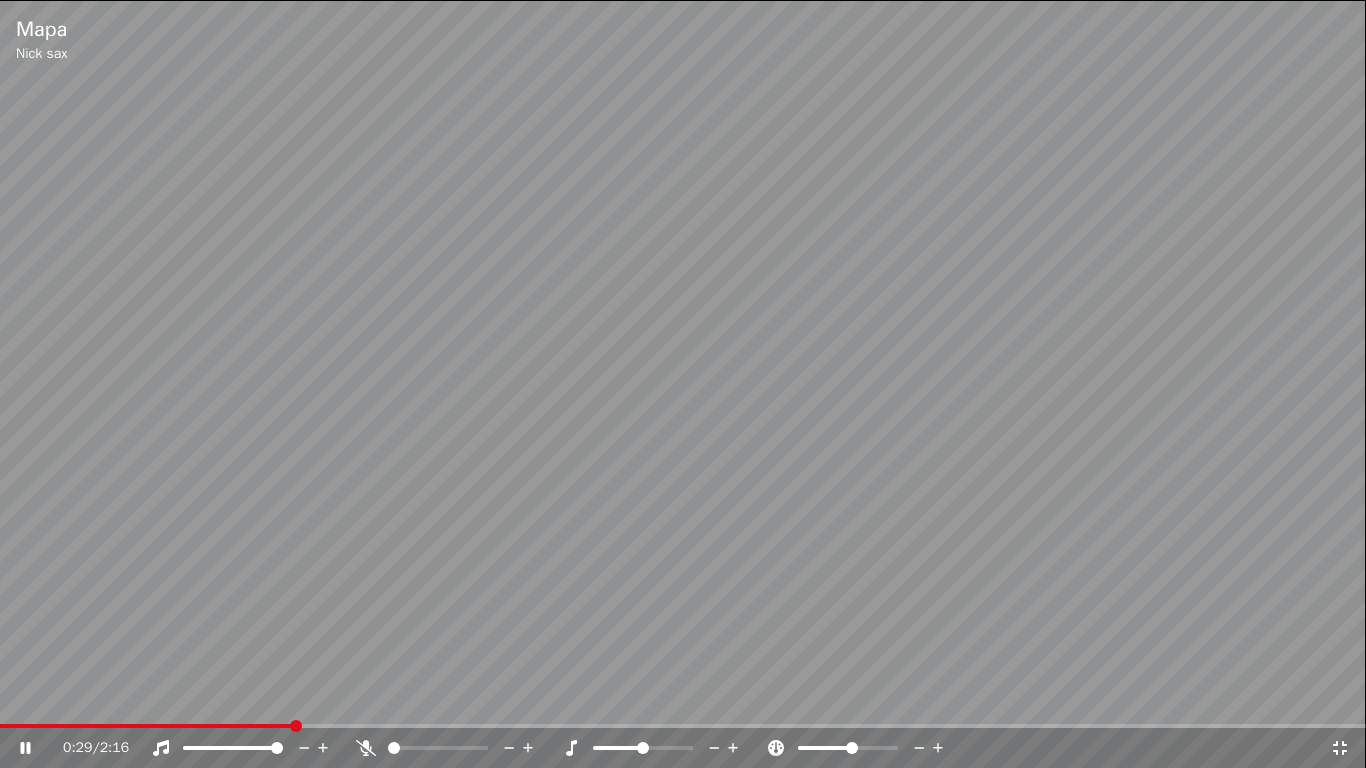 click 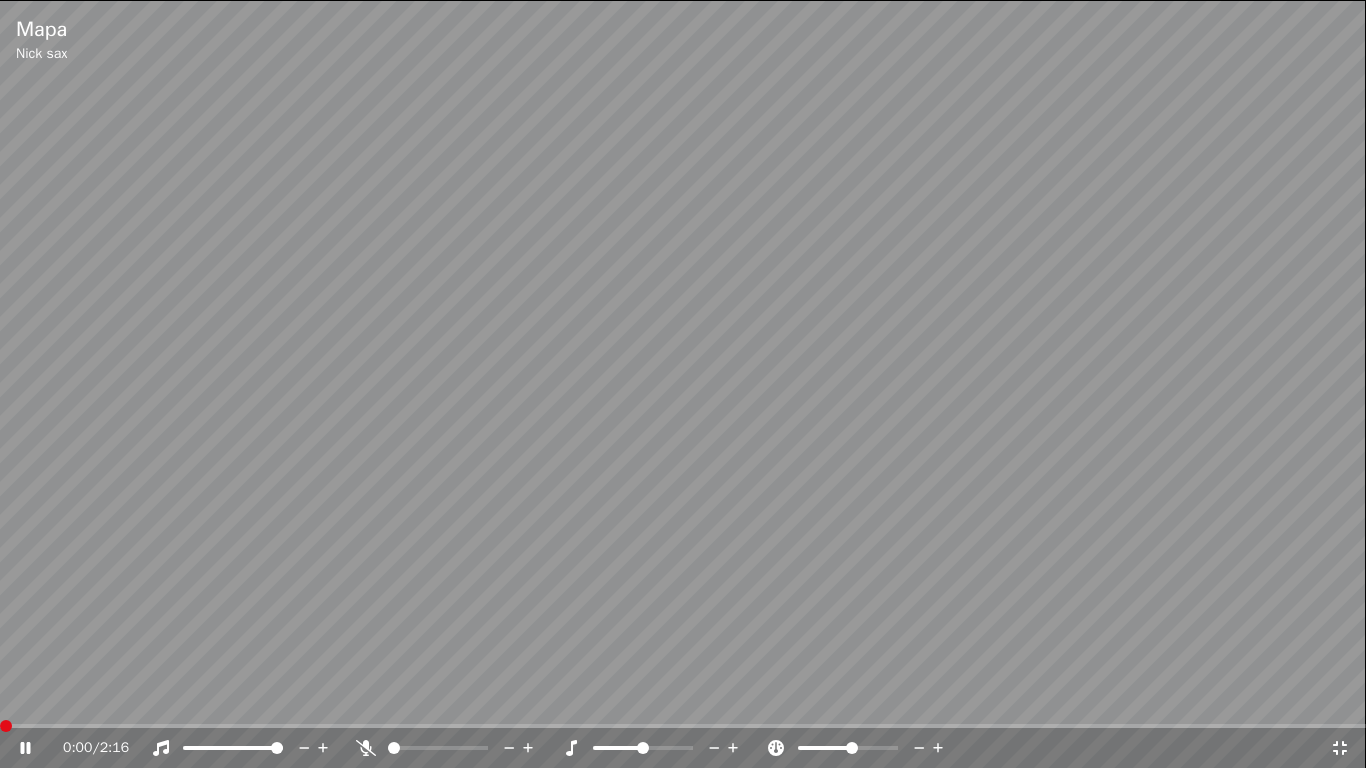 click at bounding box center (0, 726) 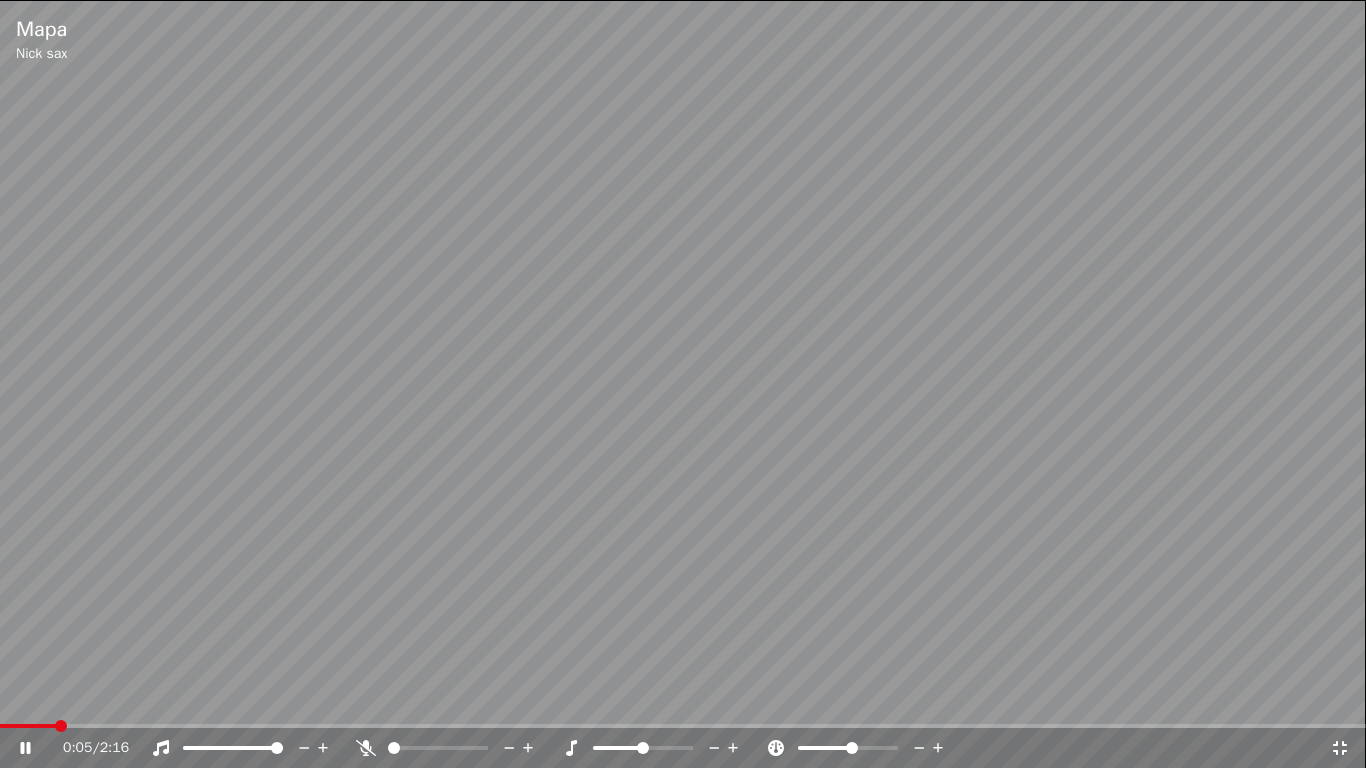 click 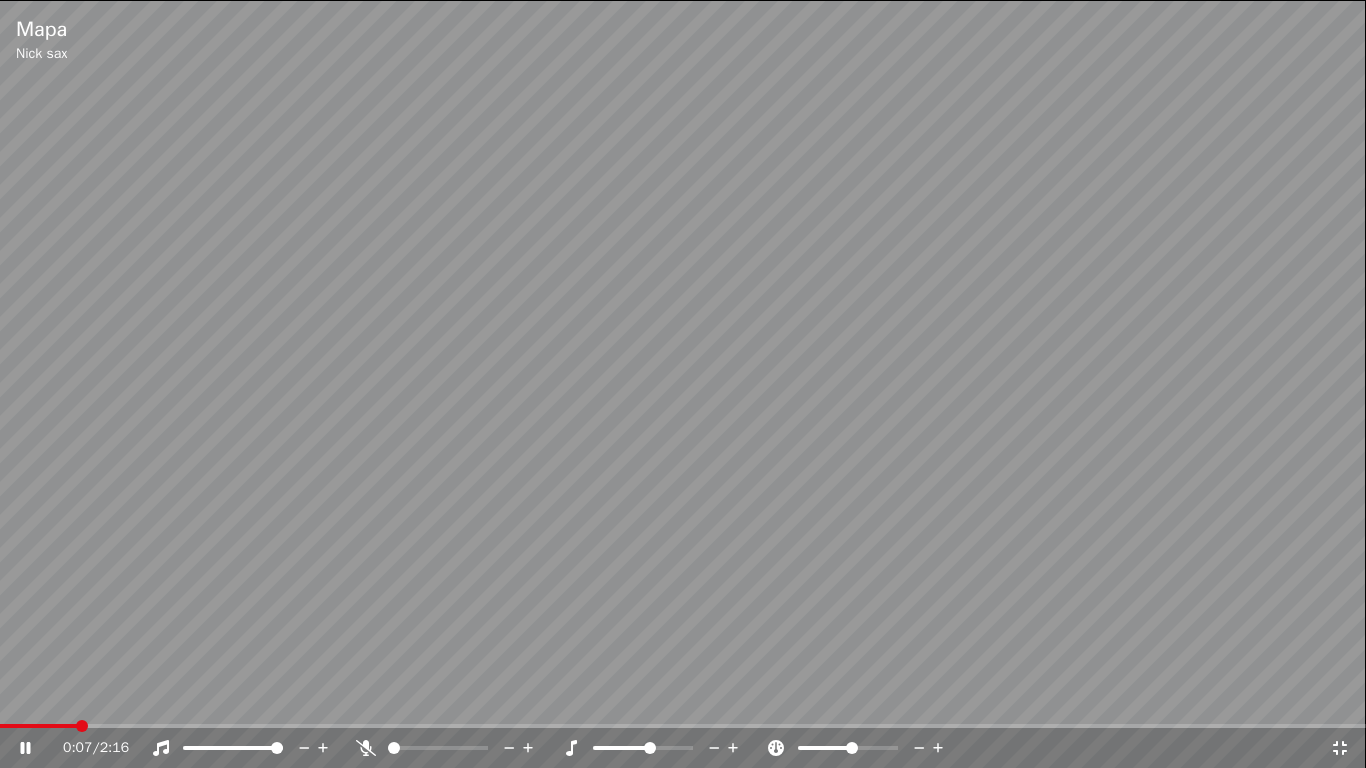 click 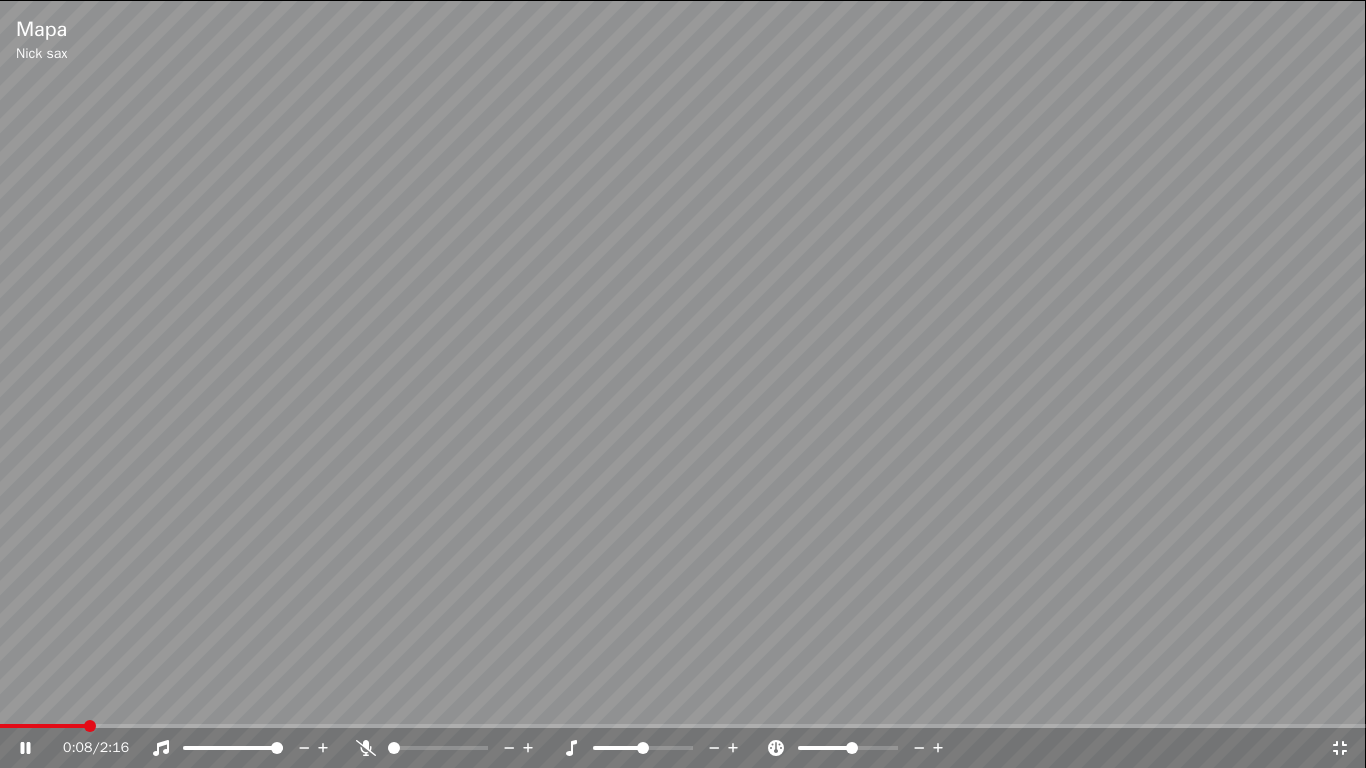 click 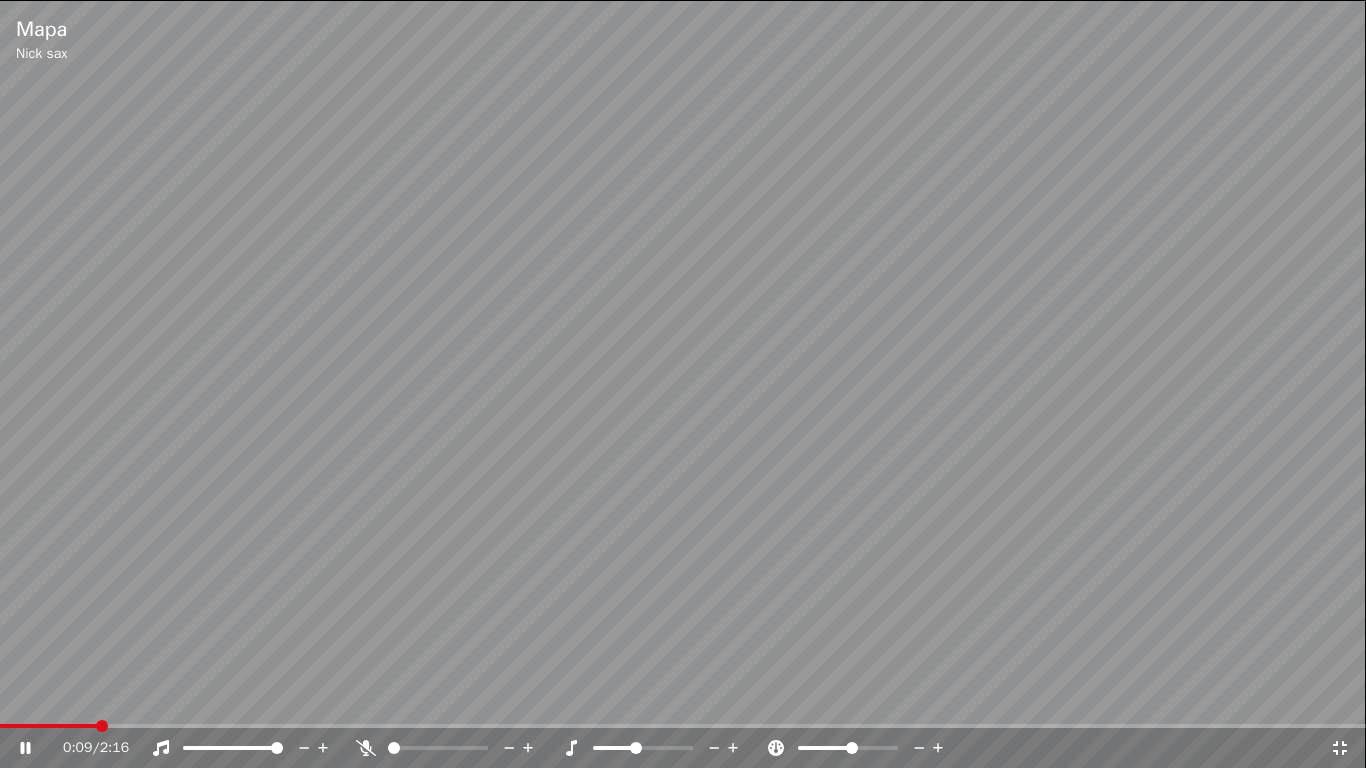 click 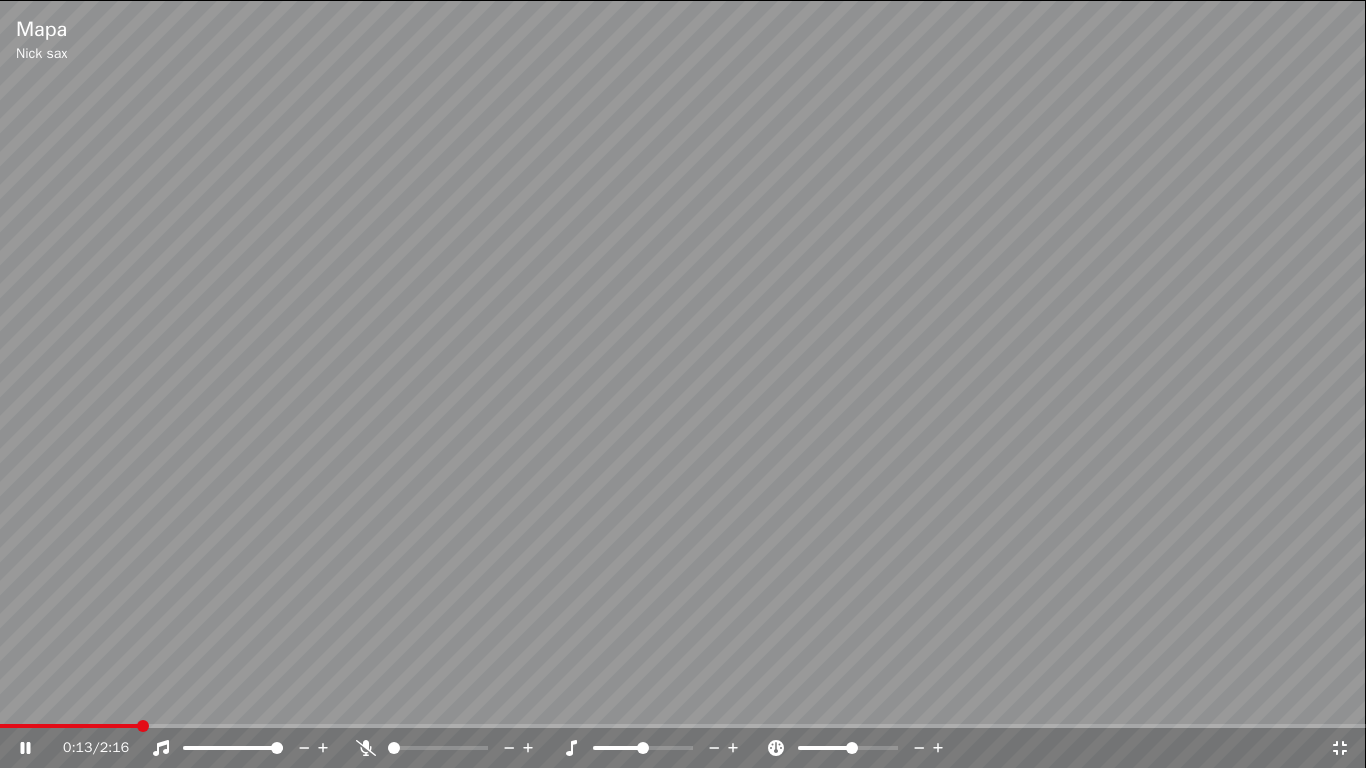 click 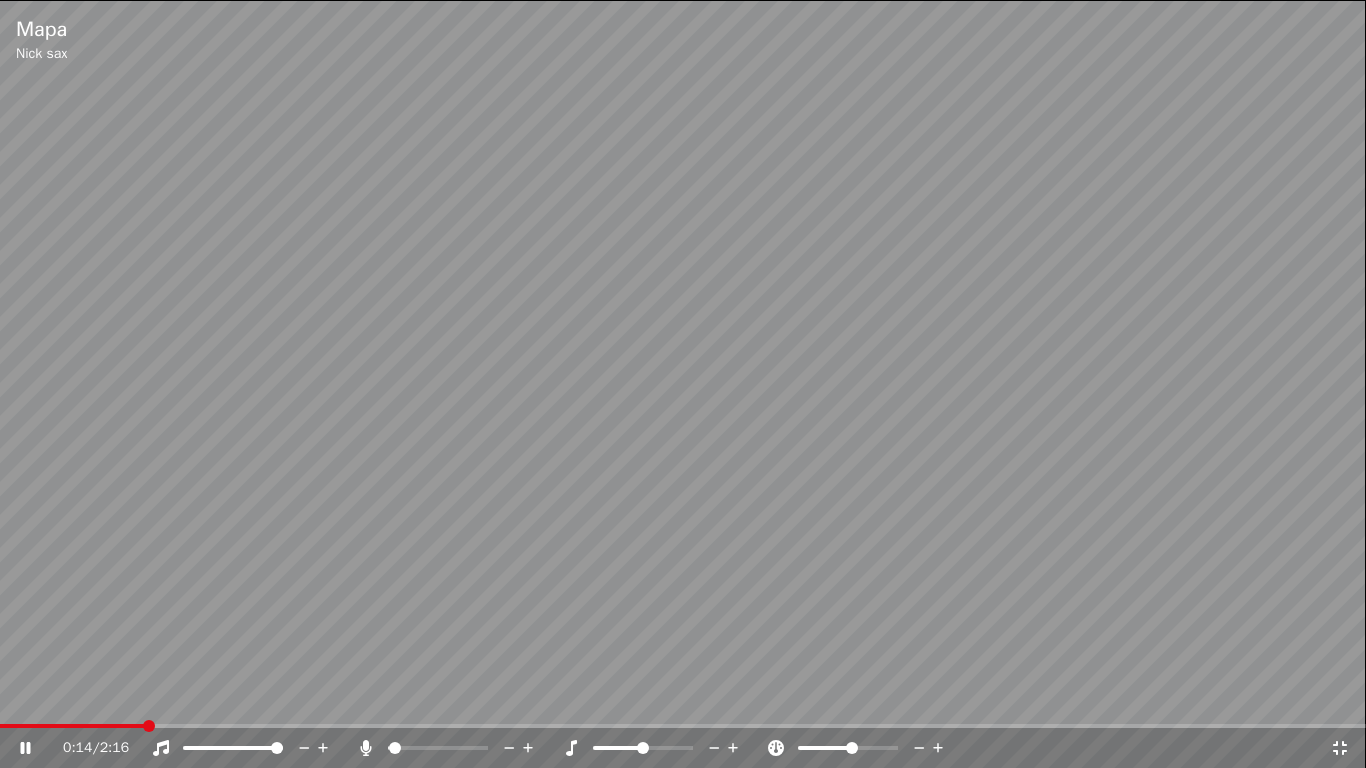 click 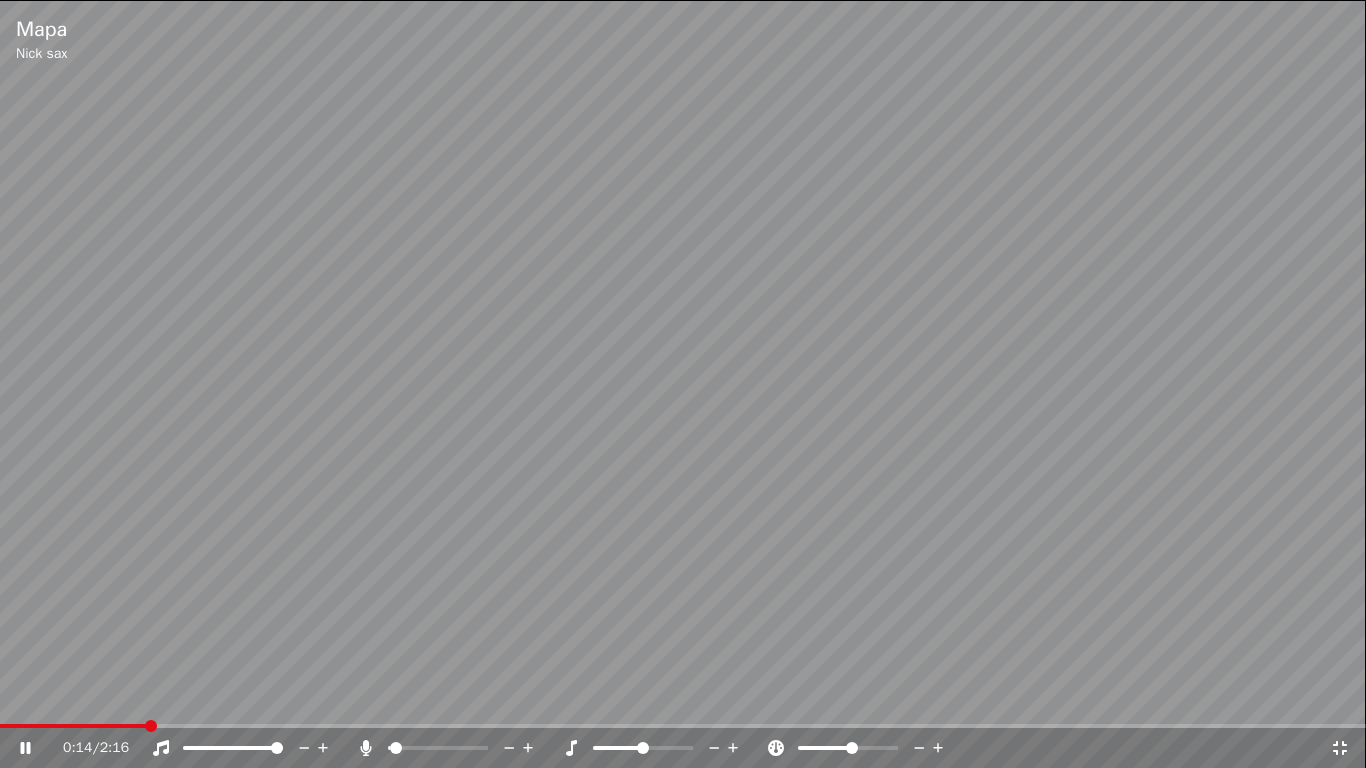 click 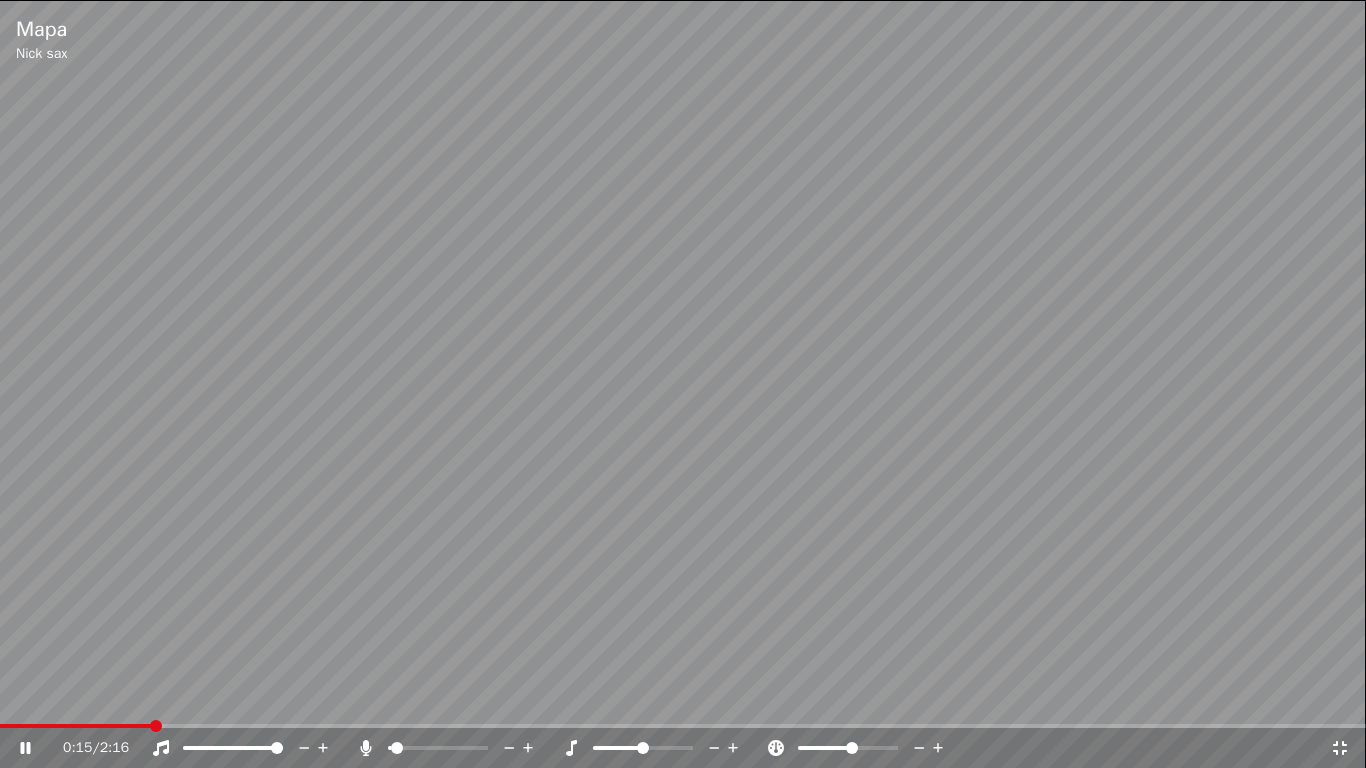 click 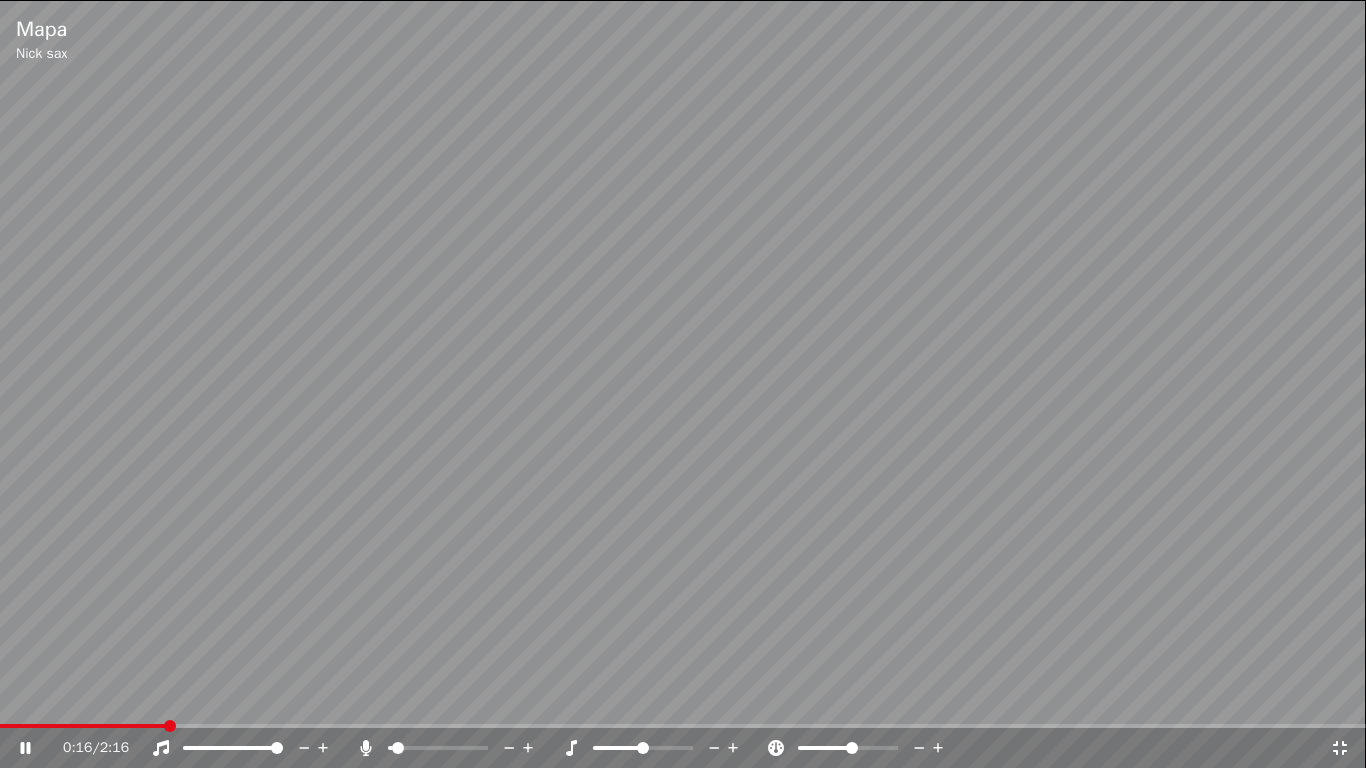 click 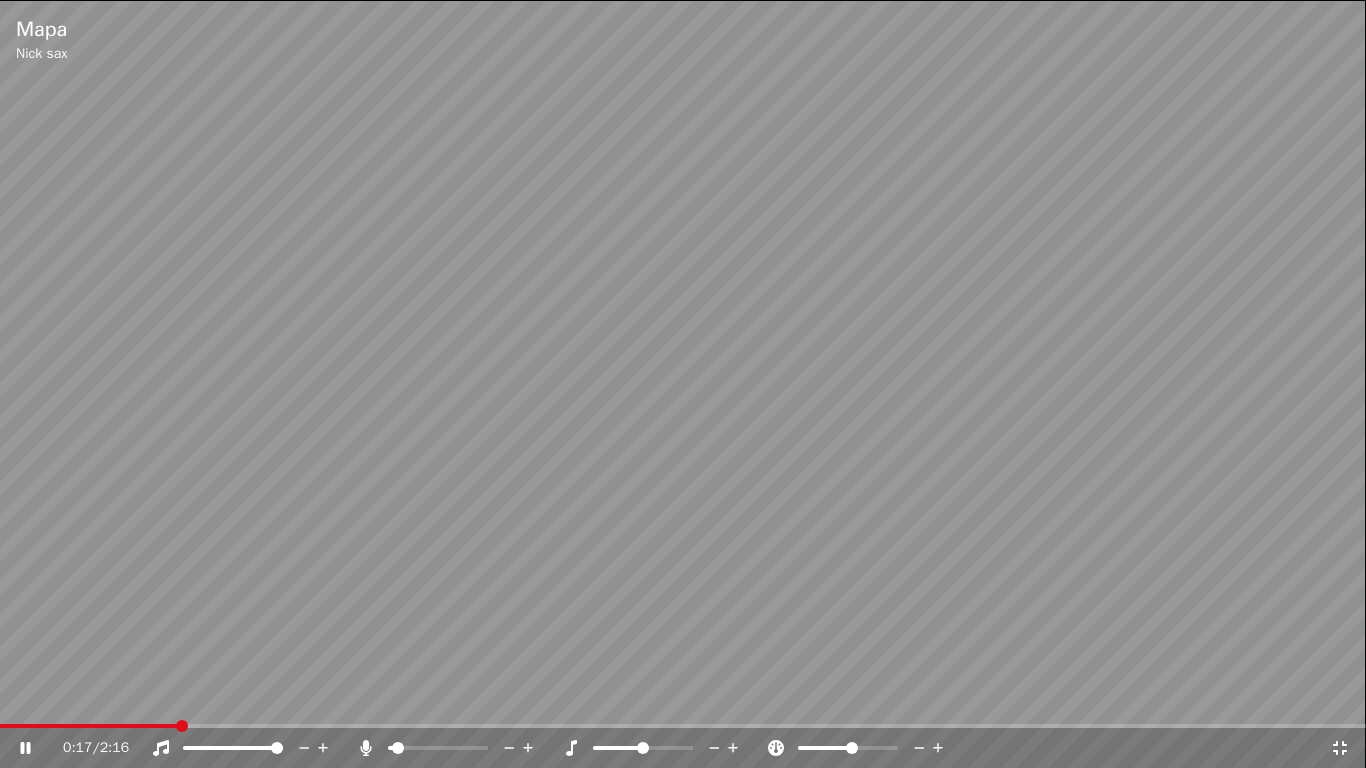 click 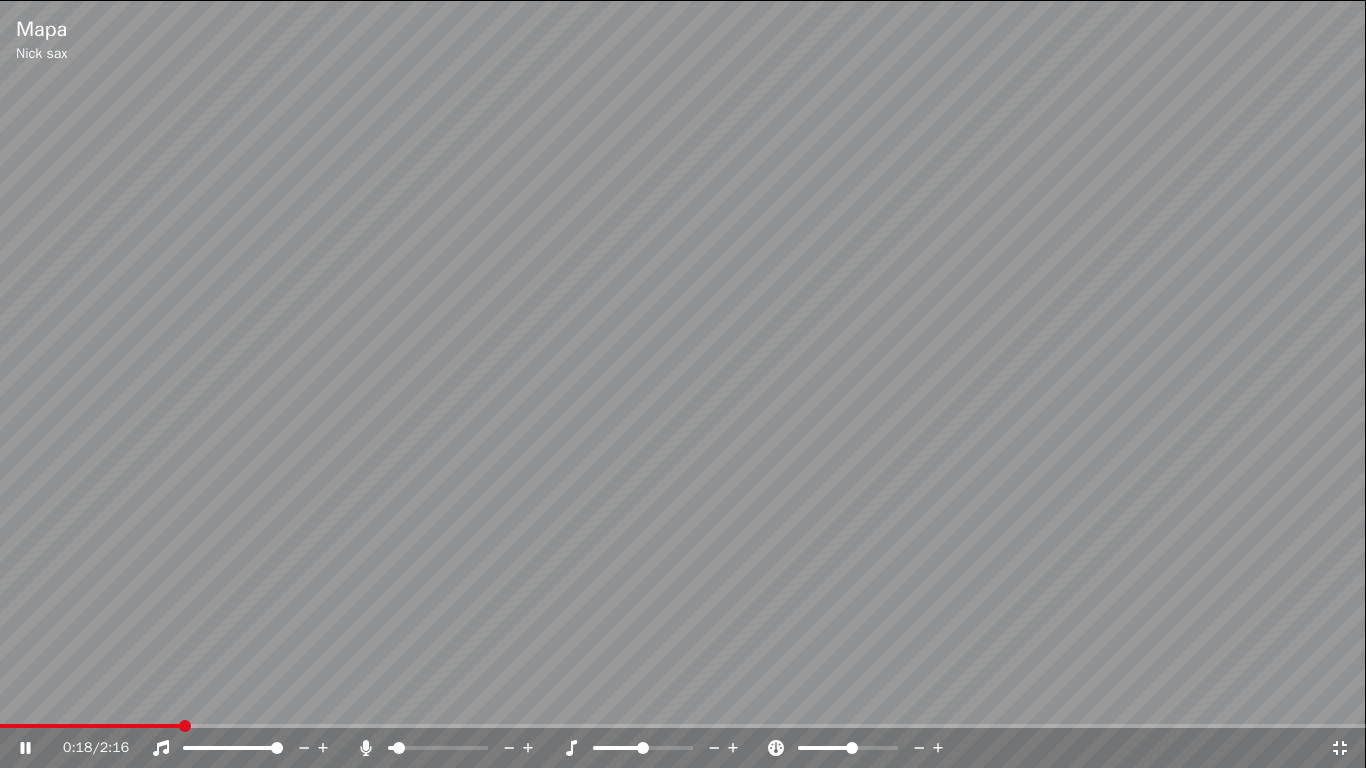 click 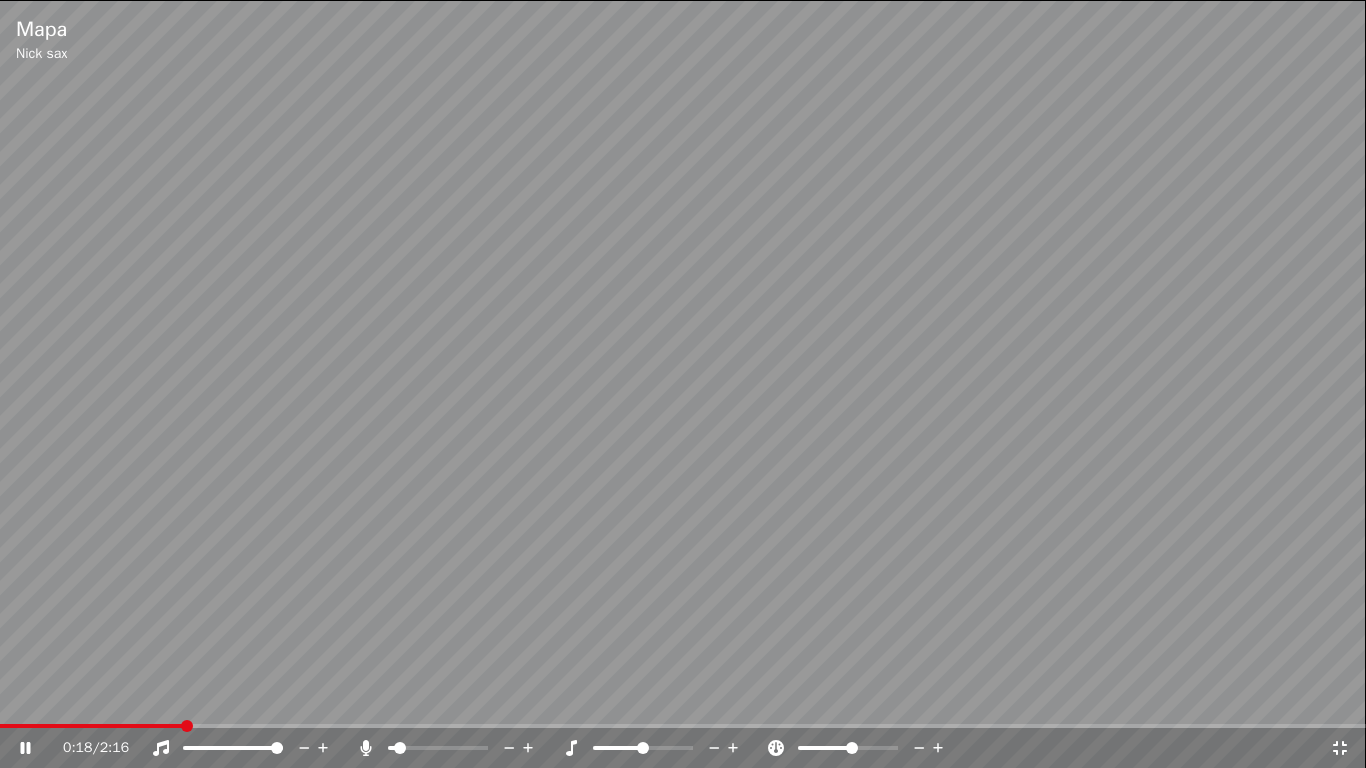 click 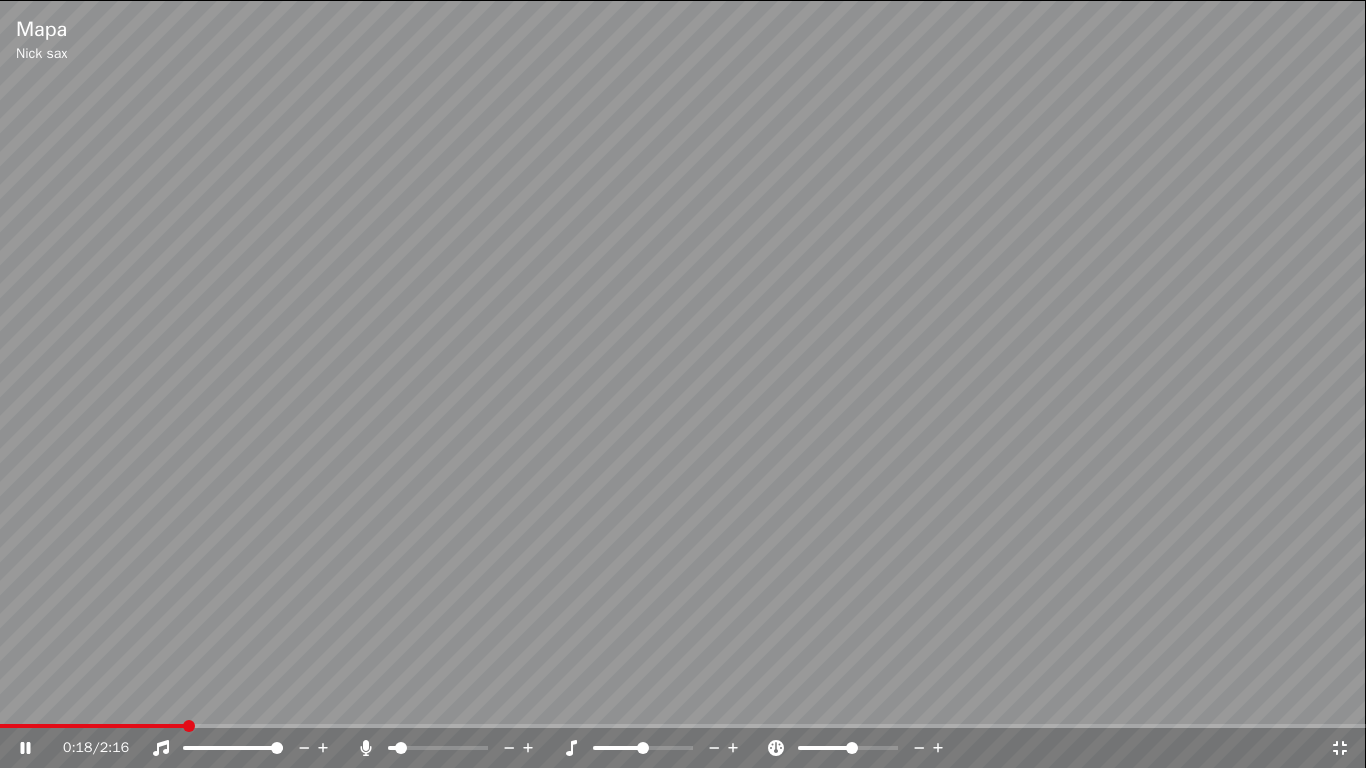 click 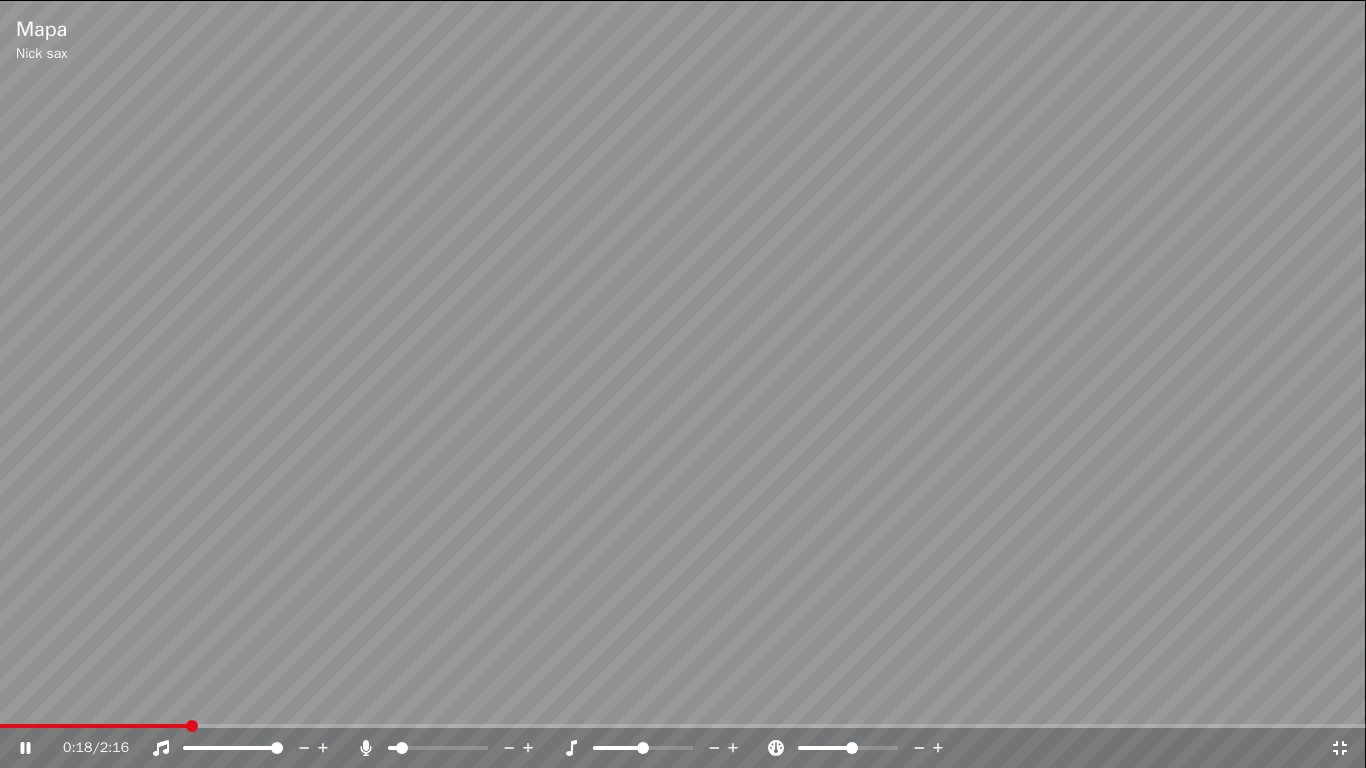 click 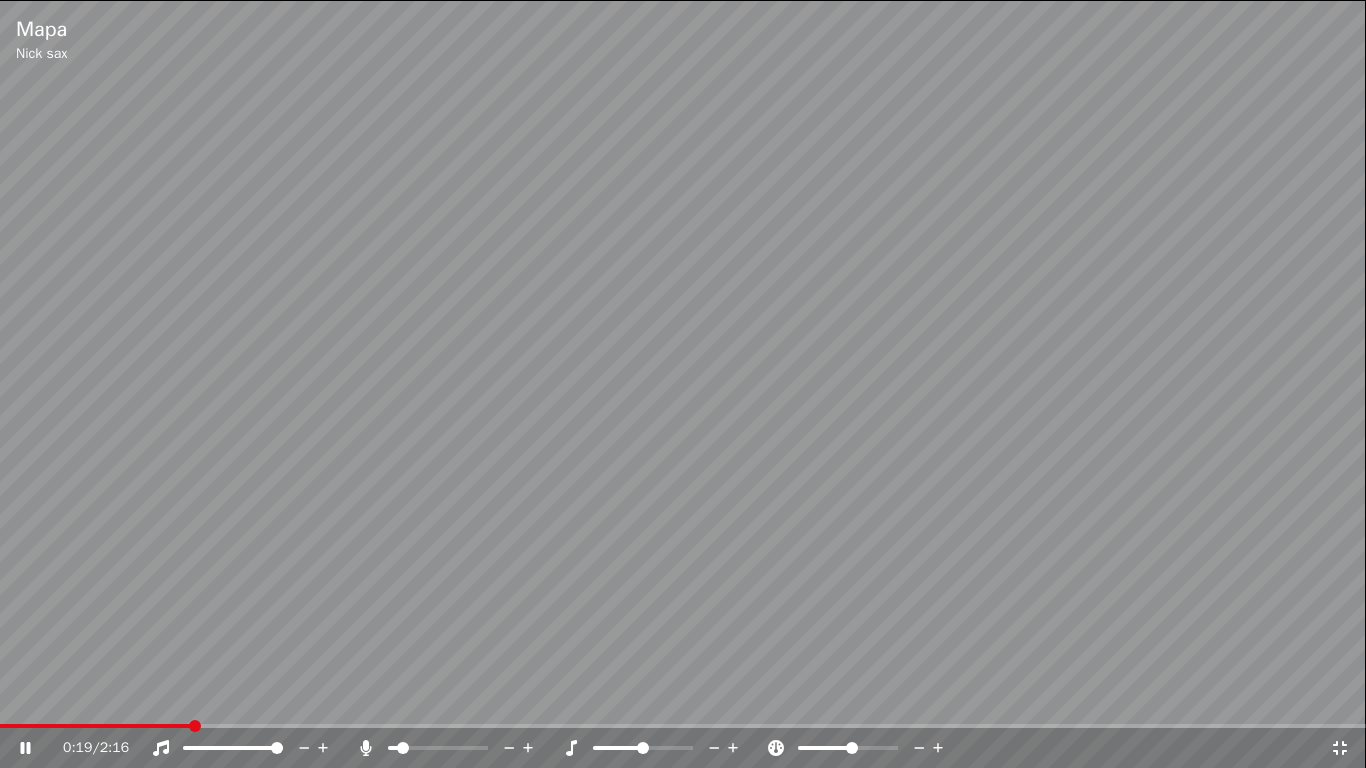 click 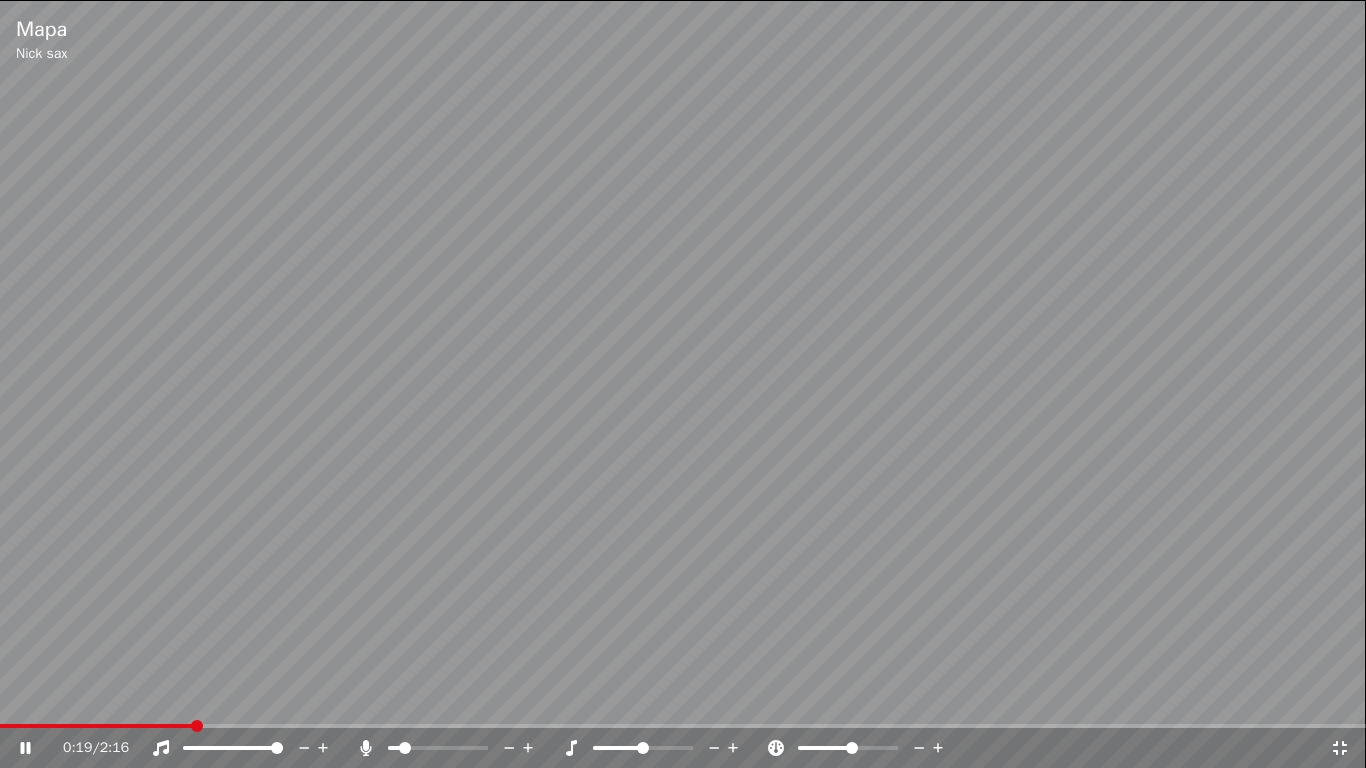 click 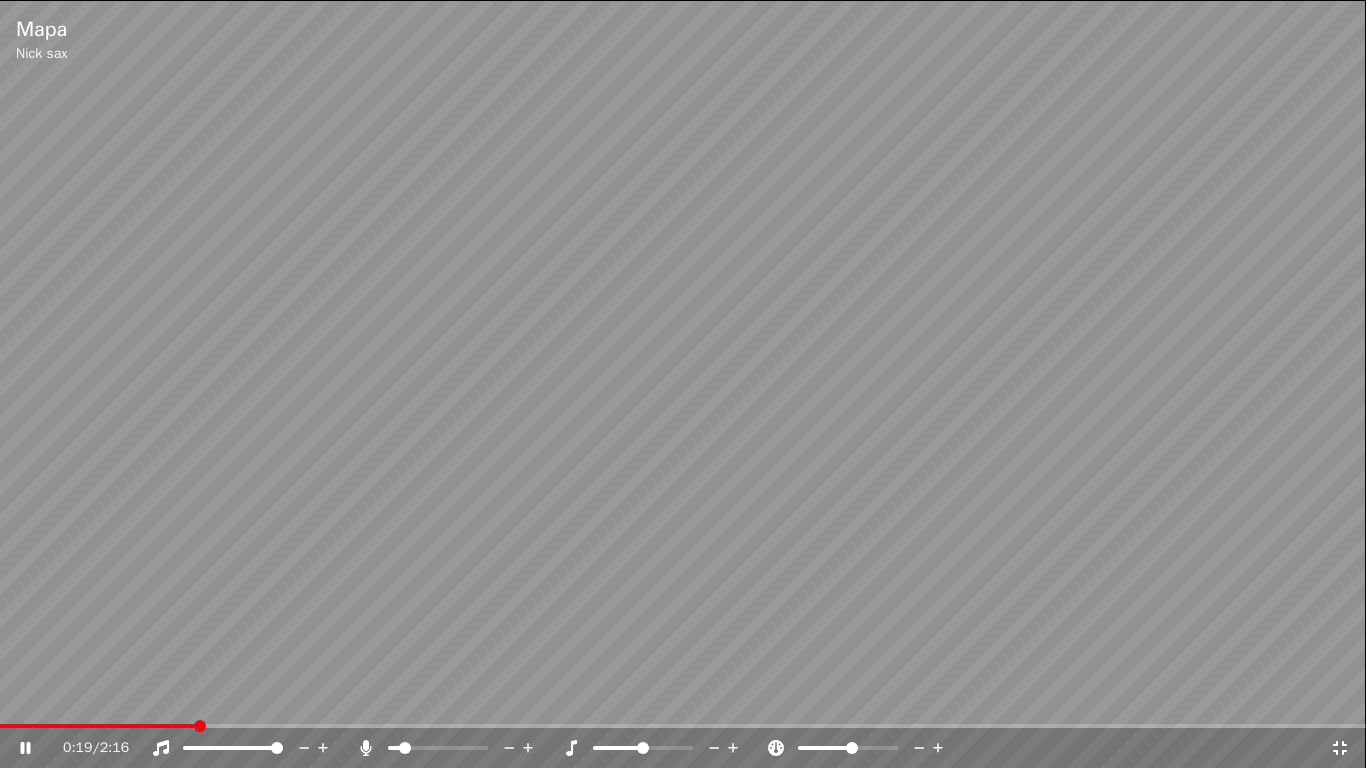 click 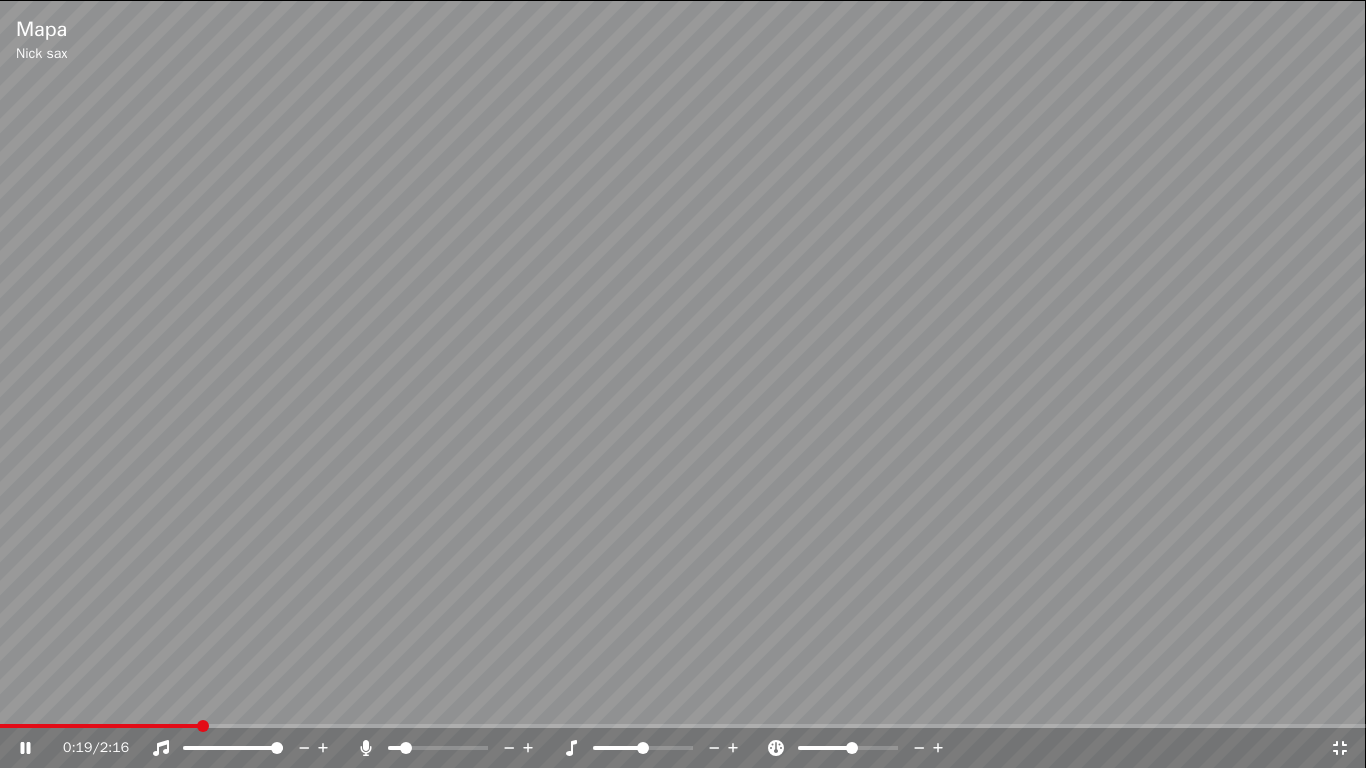 click 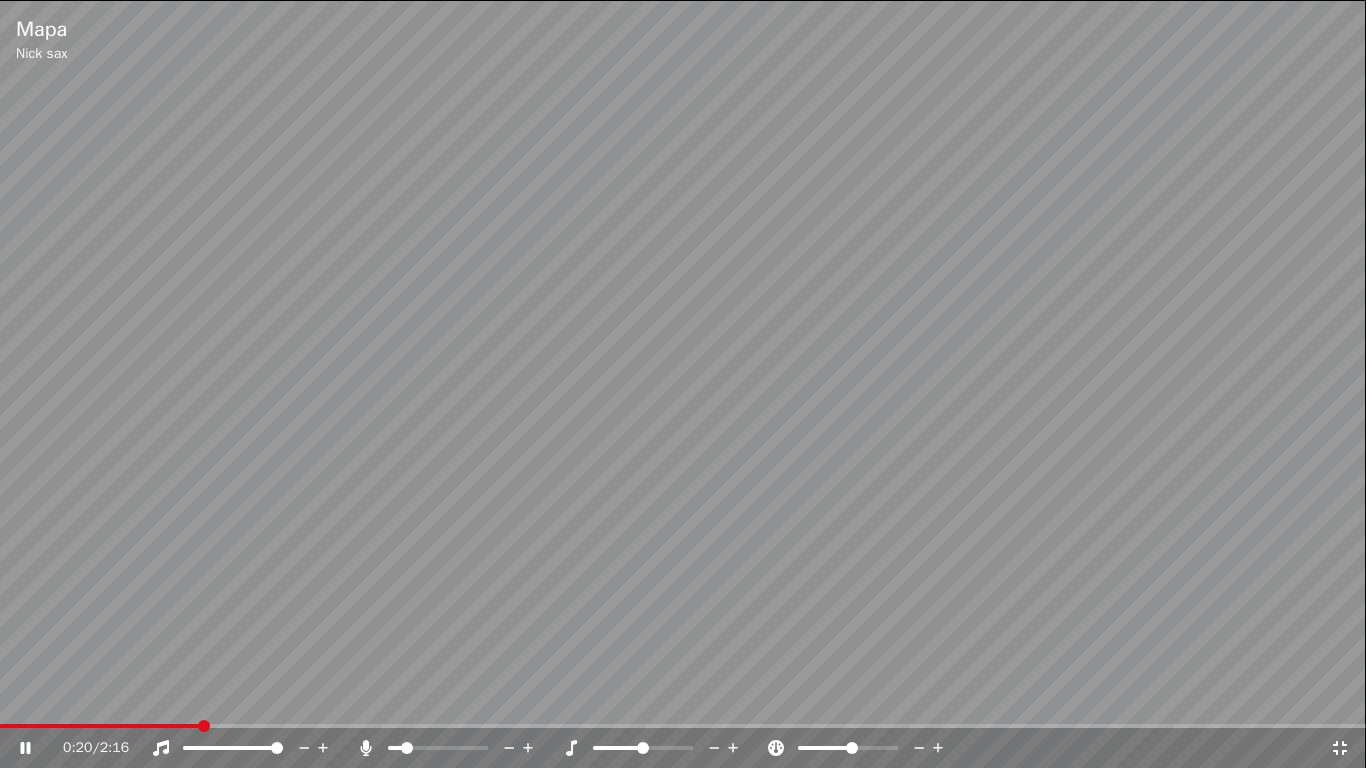 click 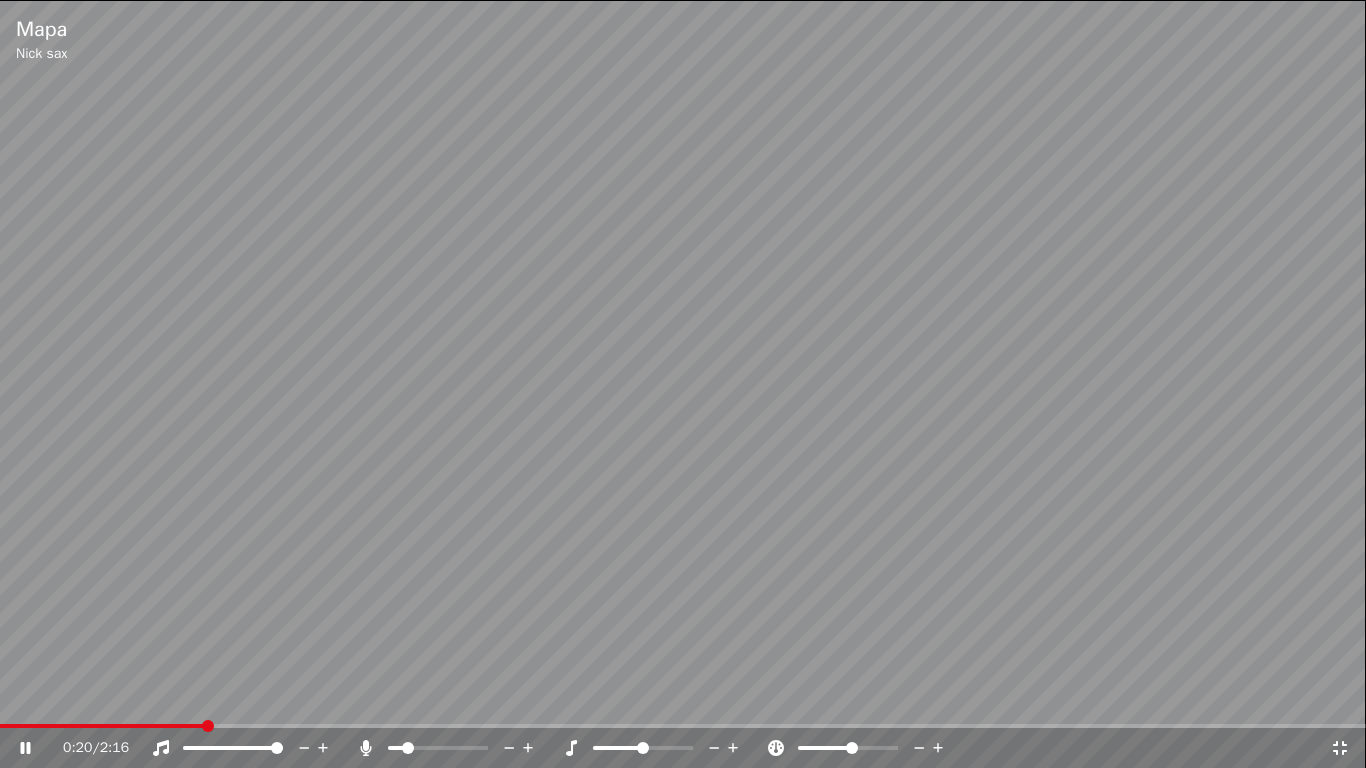 click 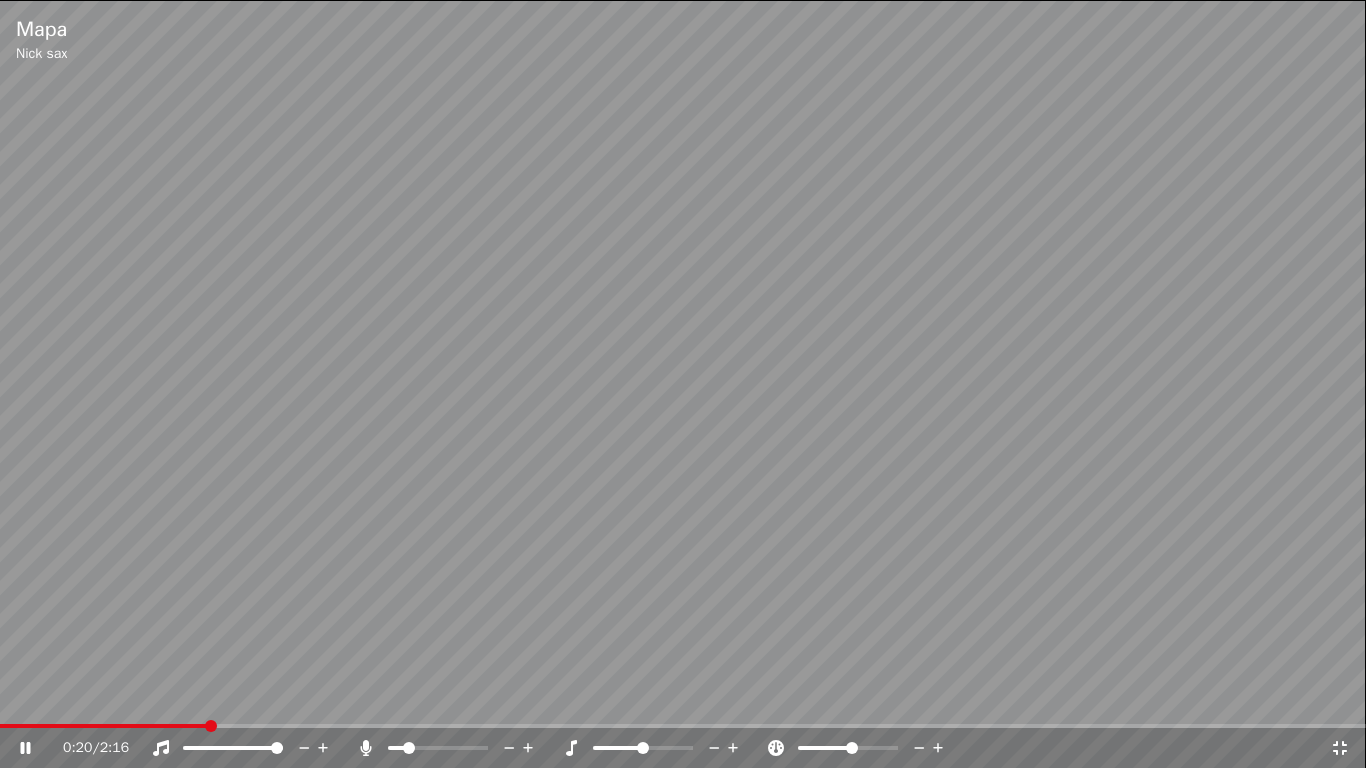 click 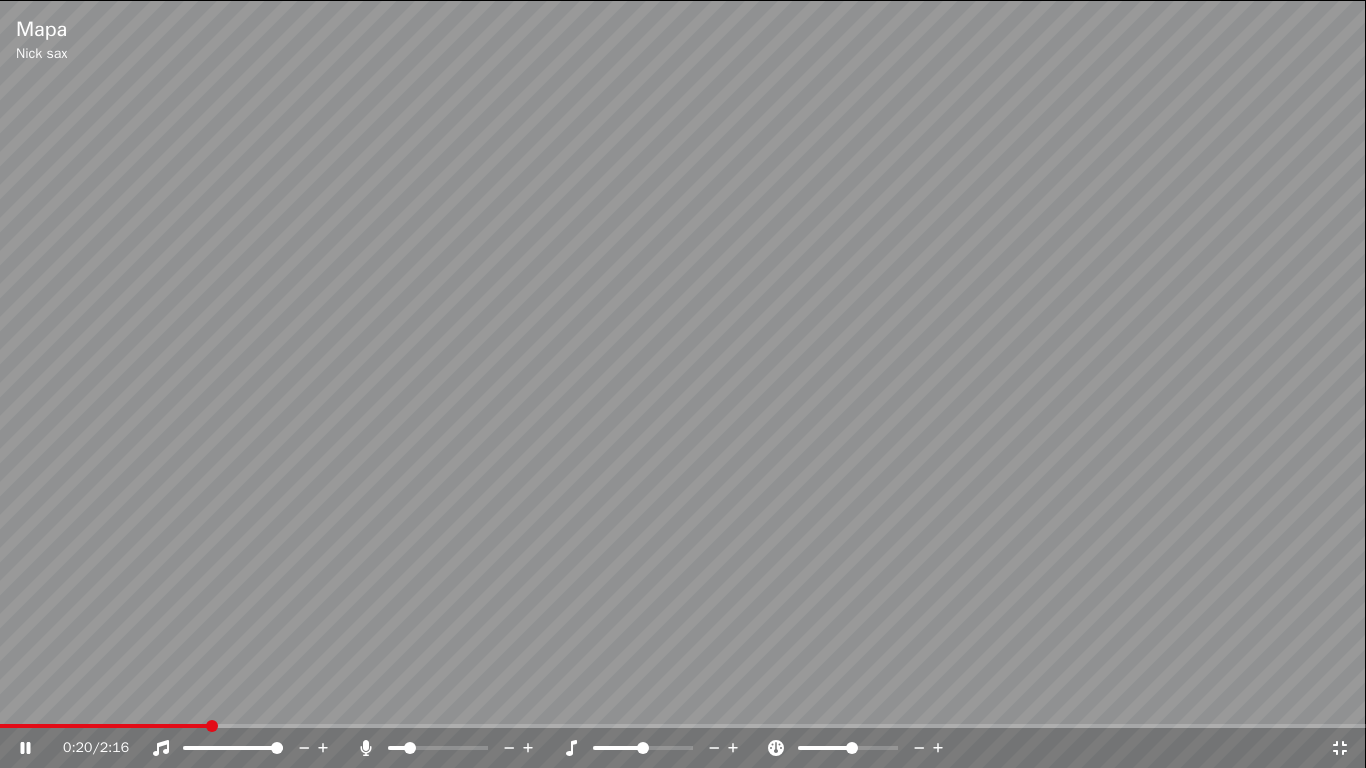 click 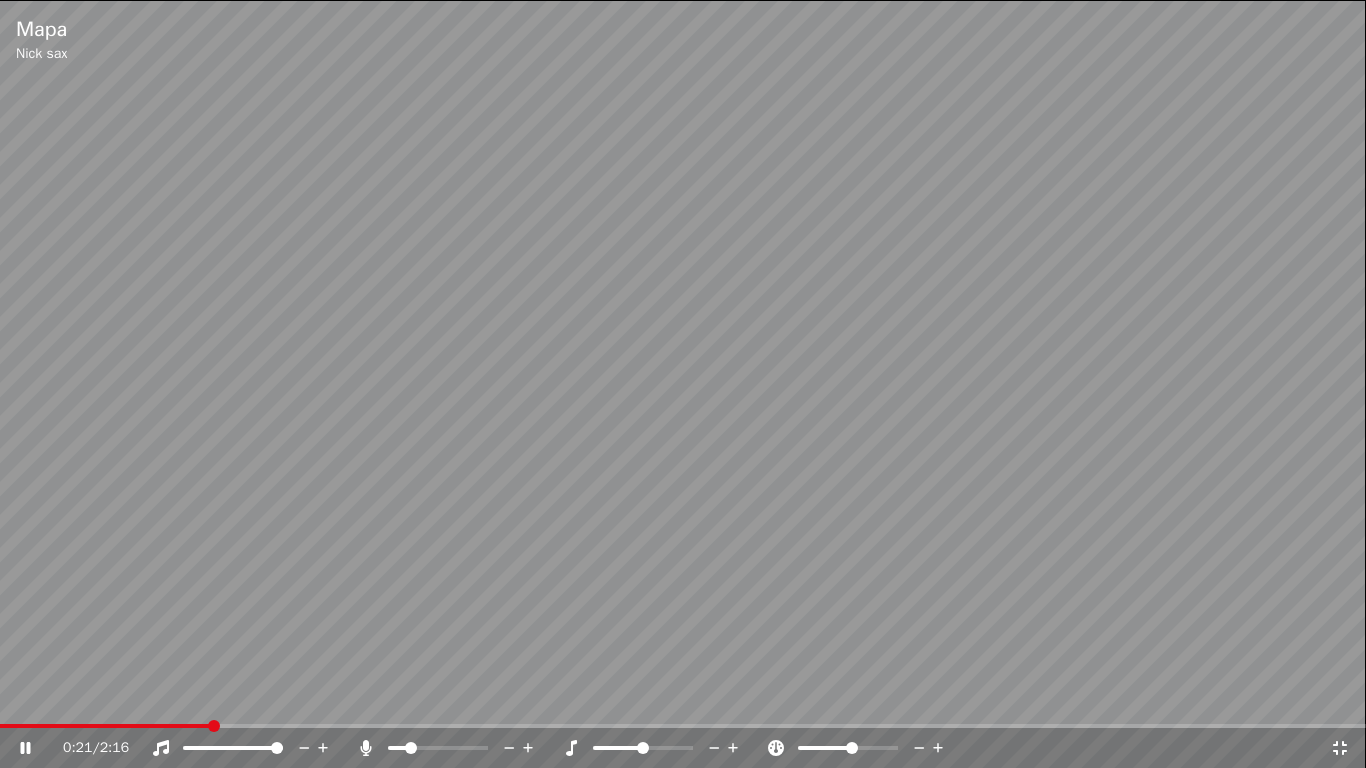 click 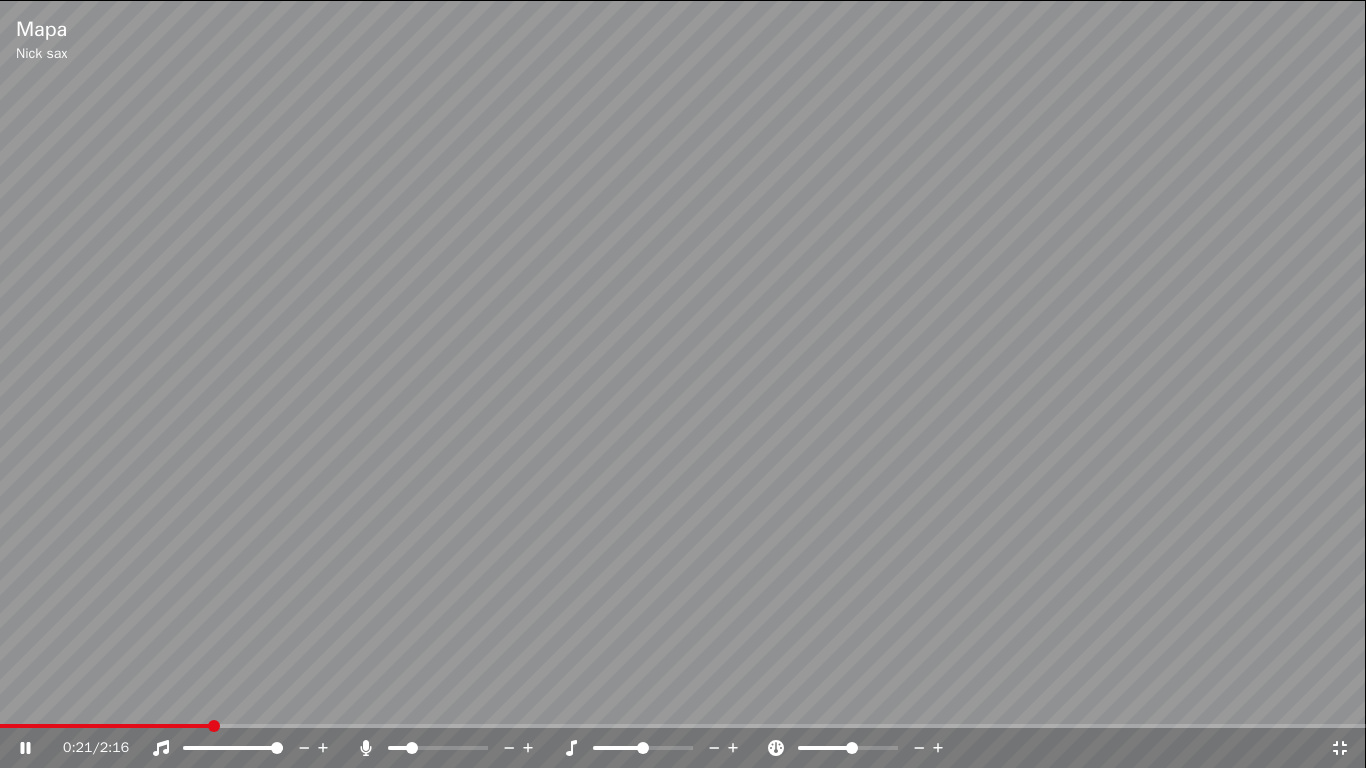 click 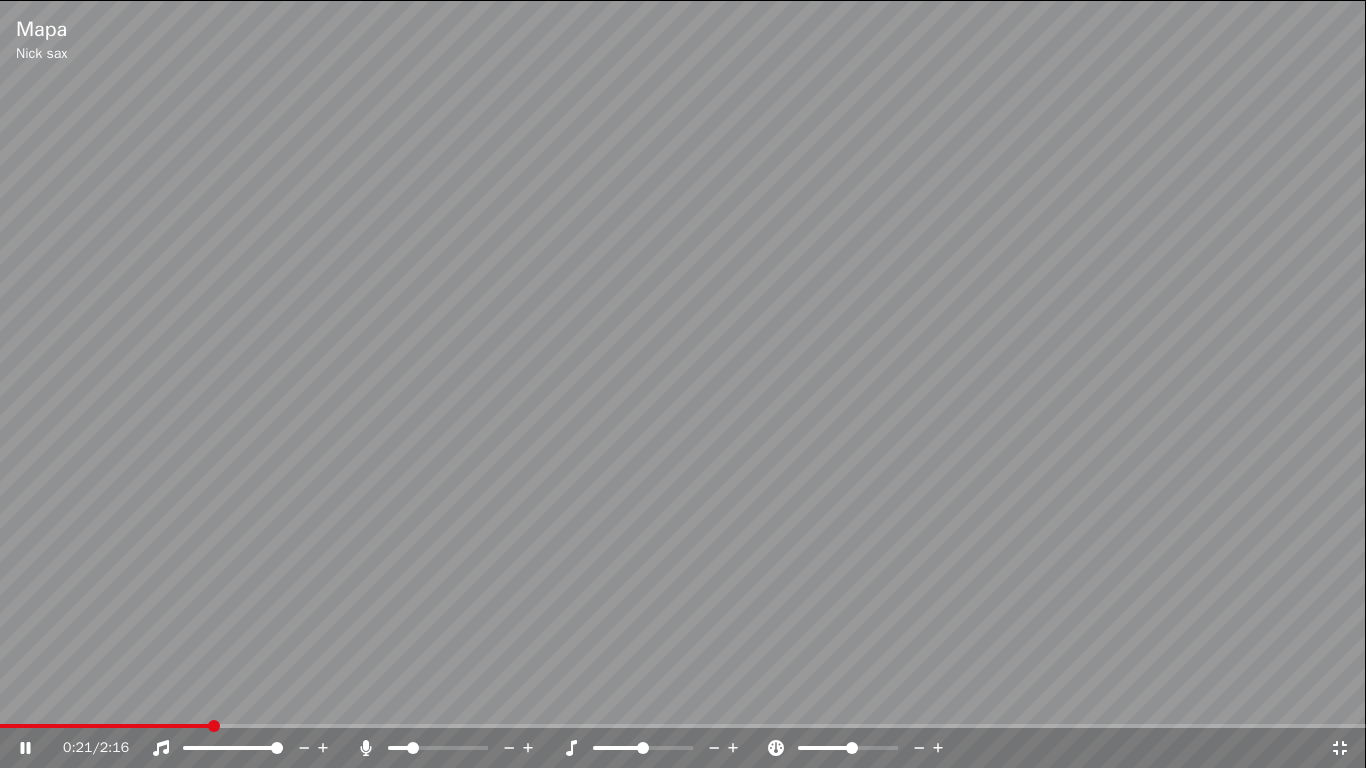 click 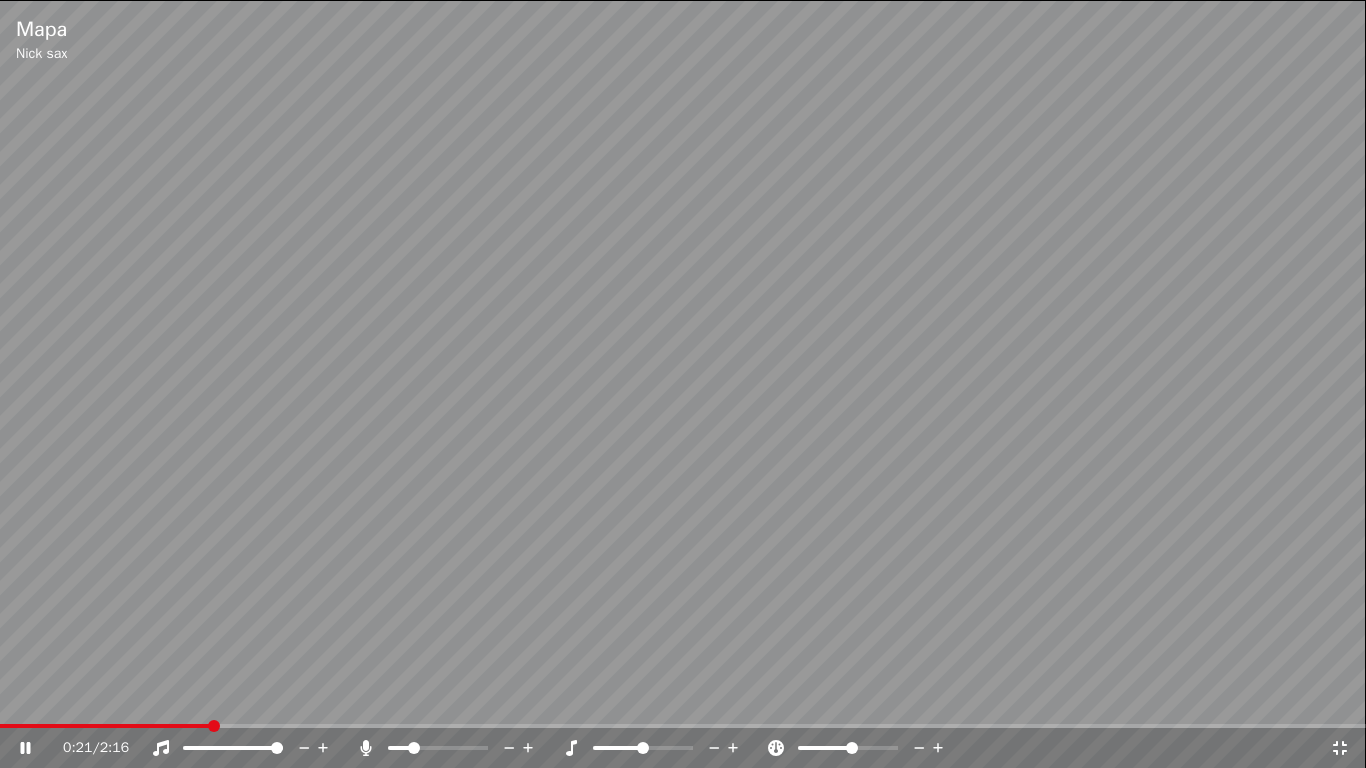 click 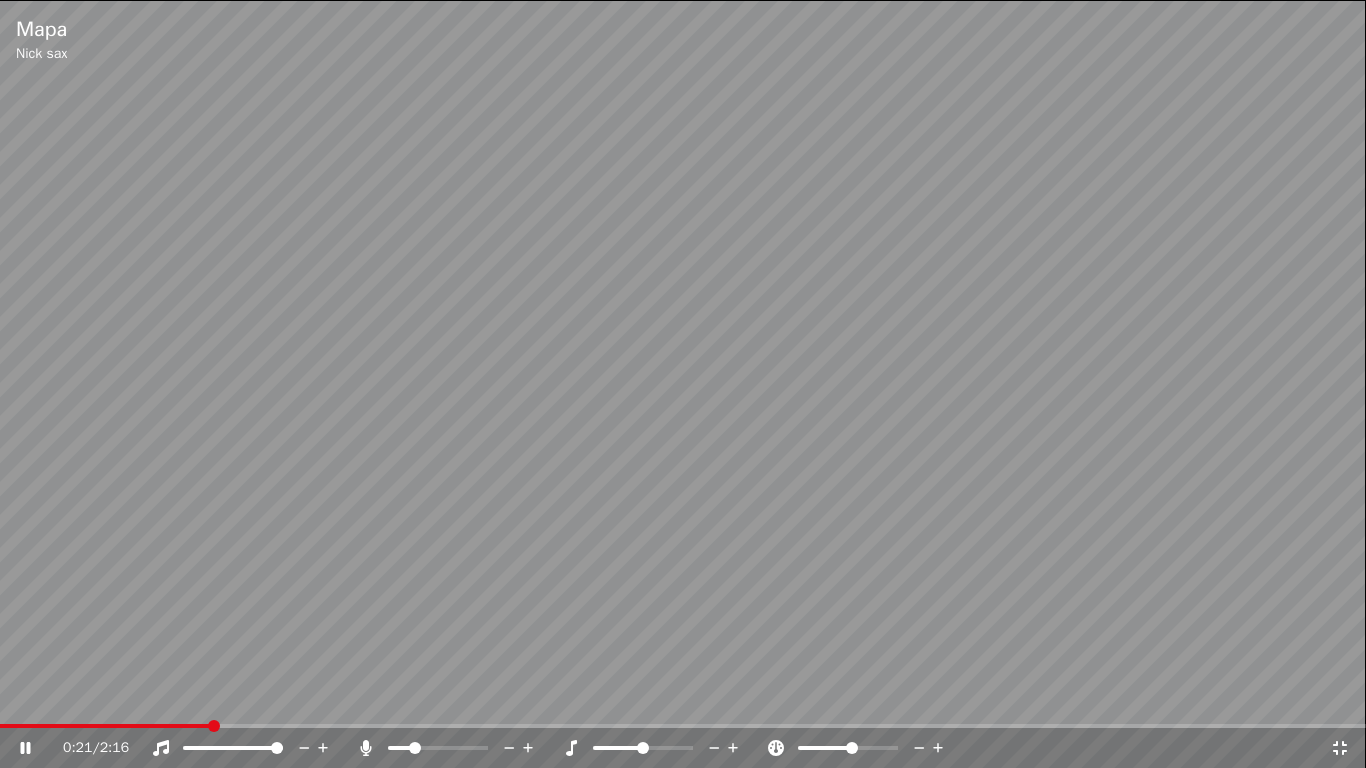 click 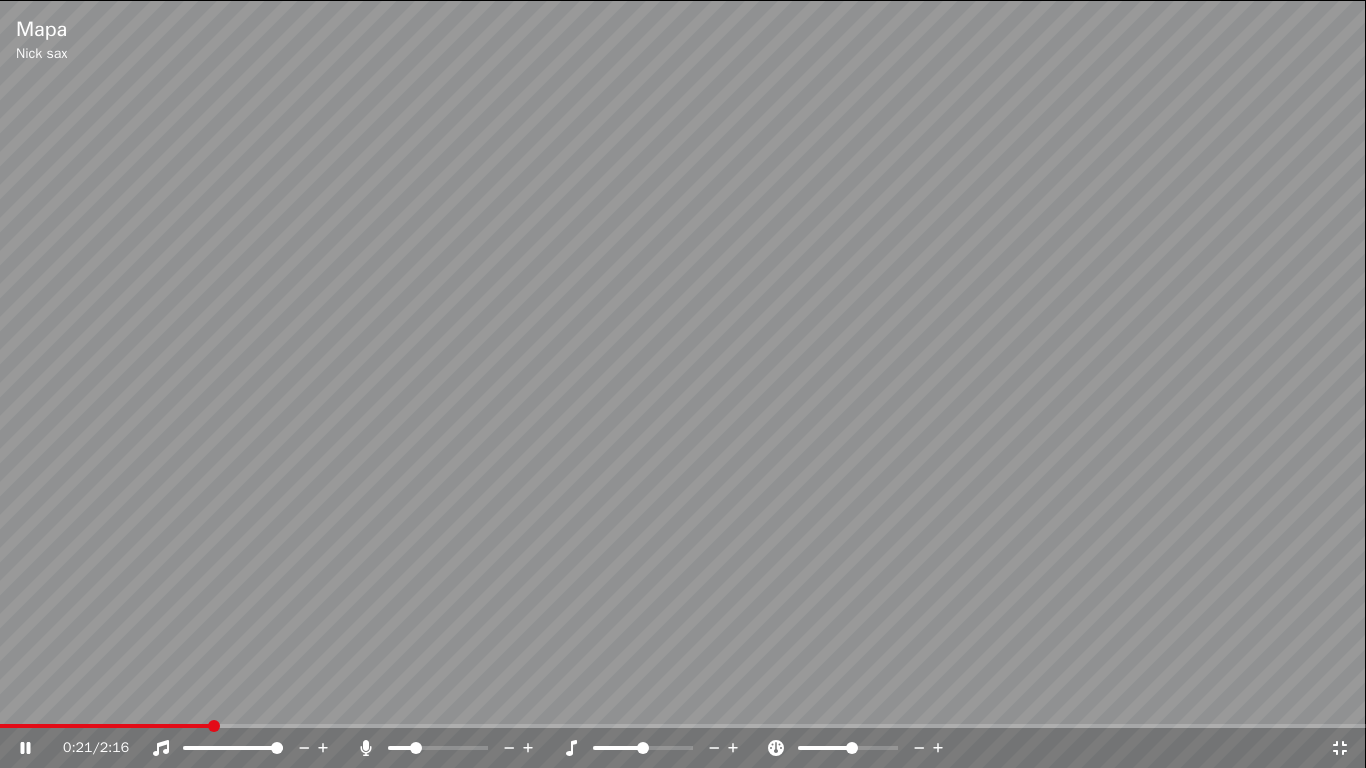 click 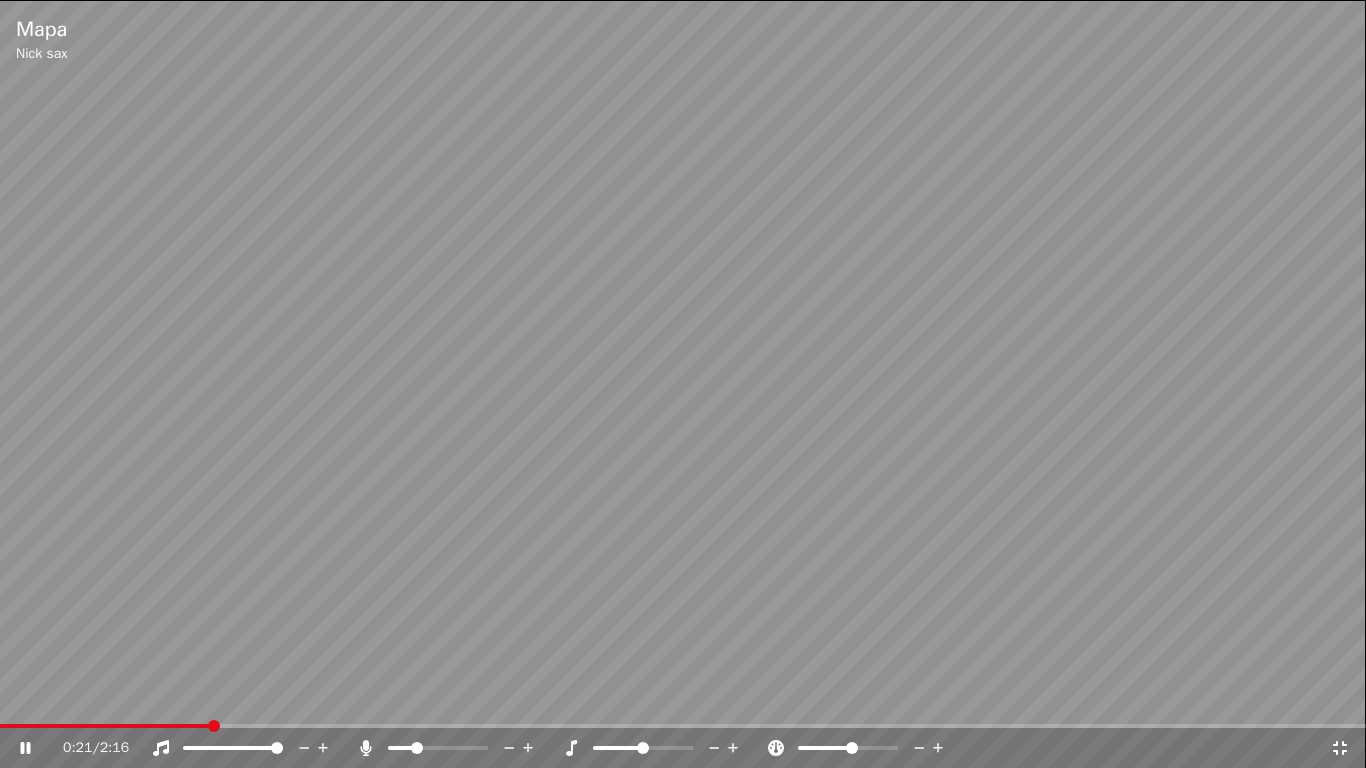 click 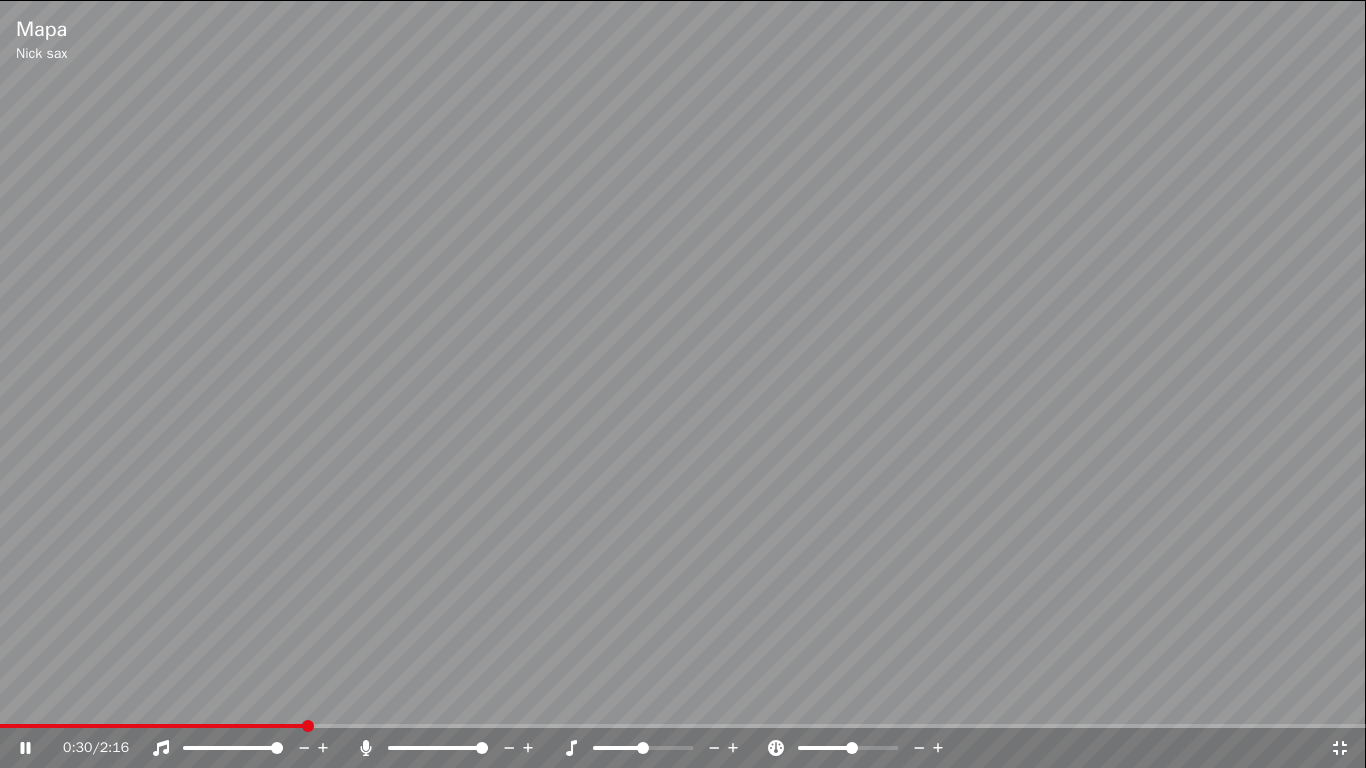 click at bounding box center [482, 748] 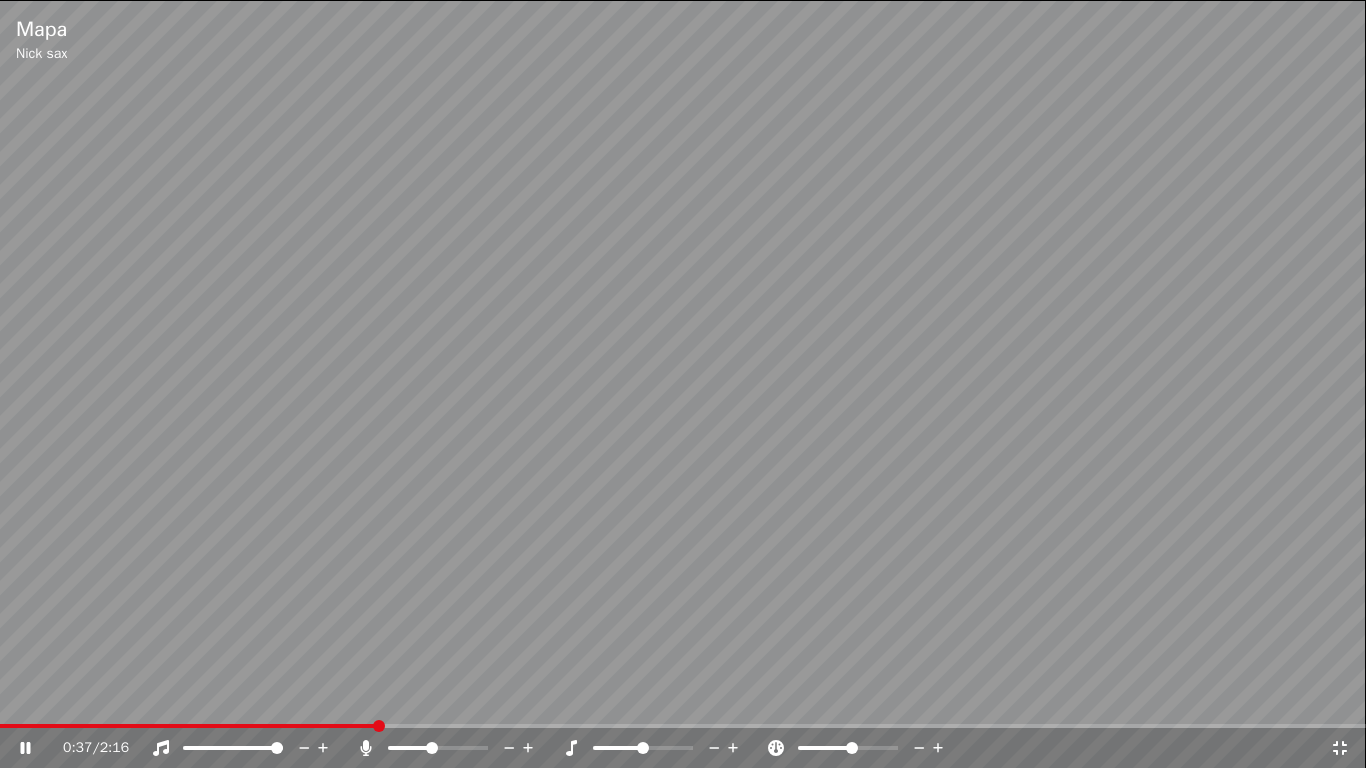drag, startPoint x: 412, startPoint y: 729, endPoint x: 412, endPoint y: 757, distance: 28 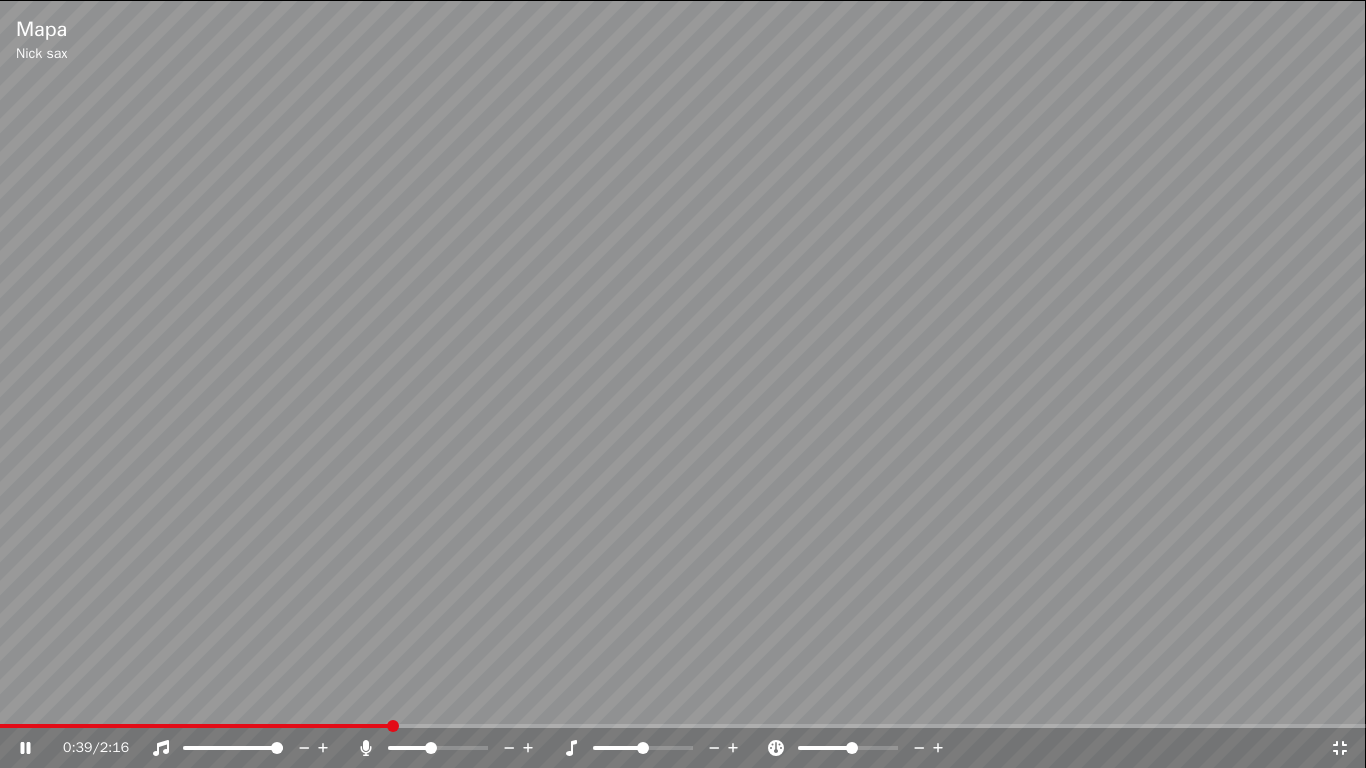 click 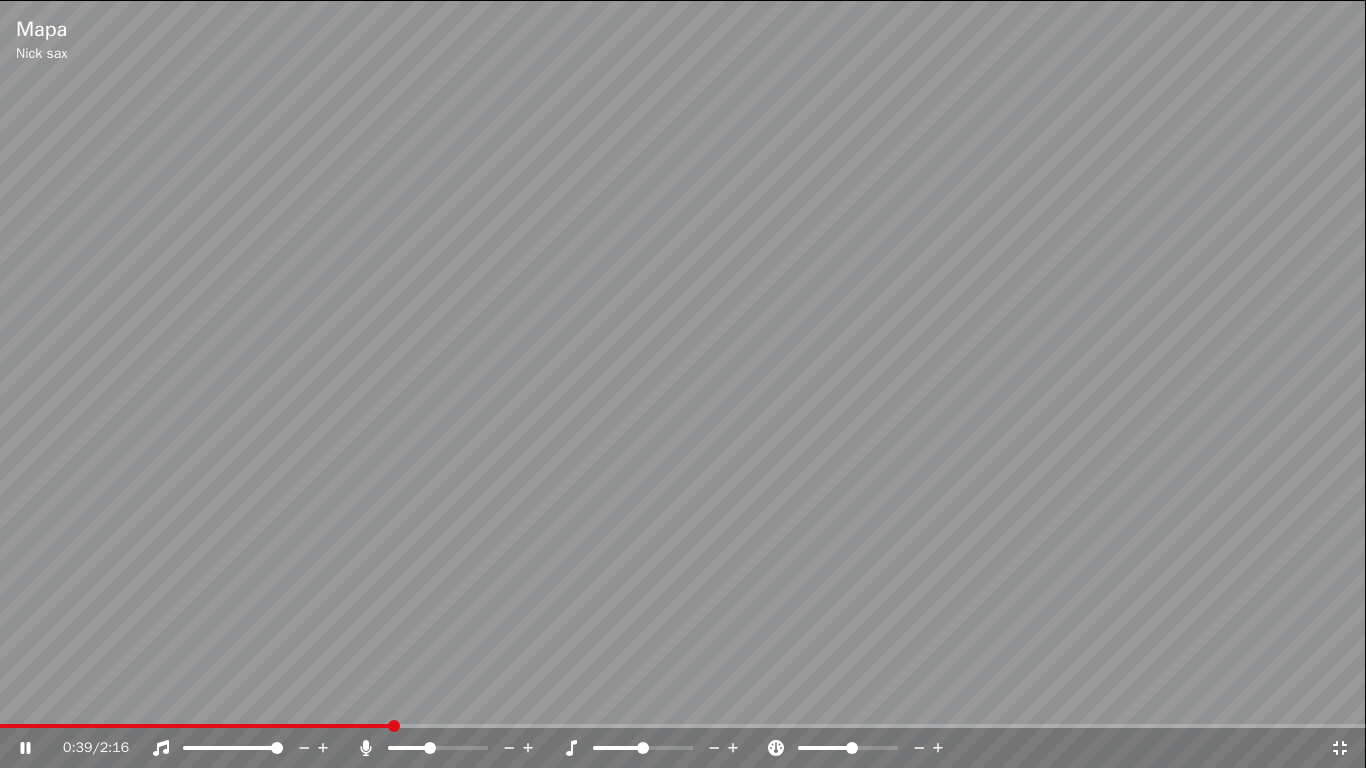 click 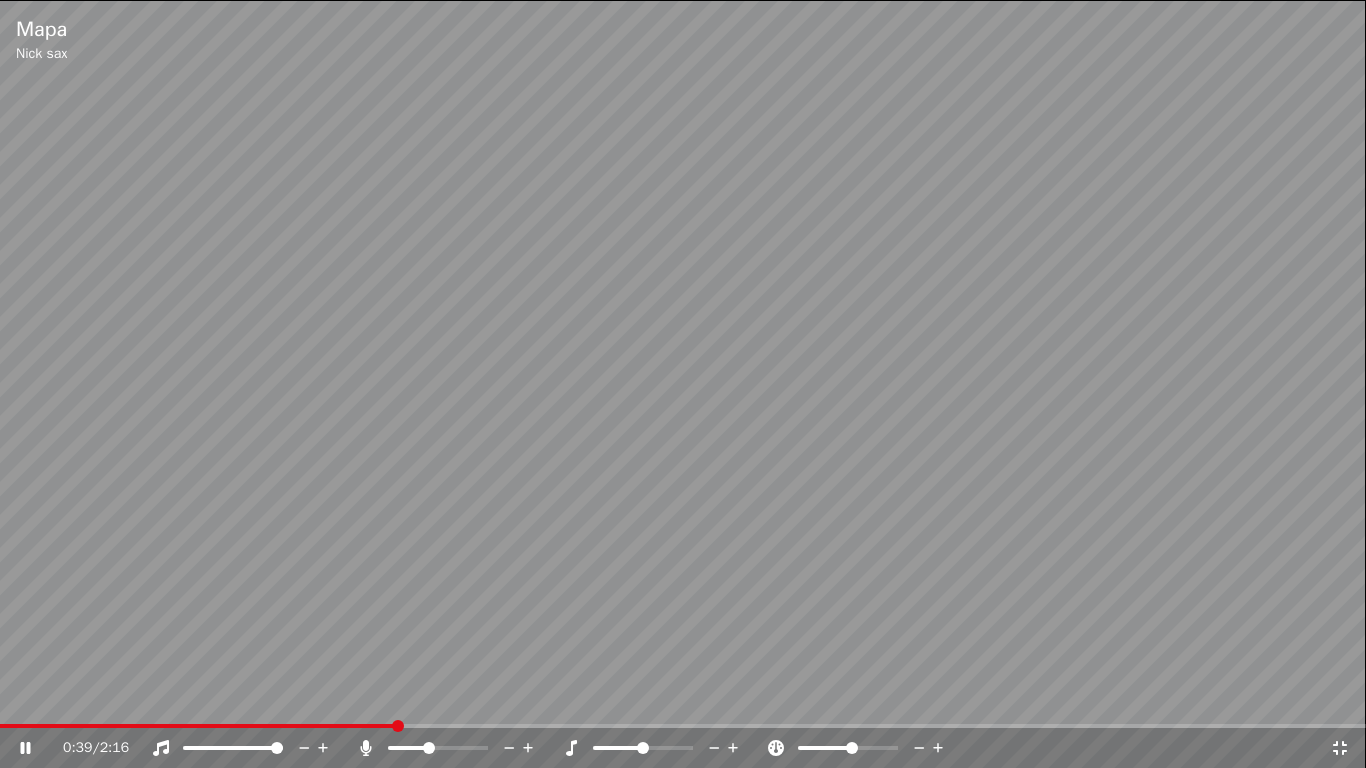 click 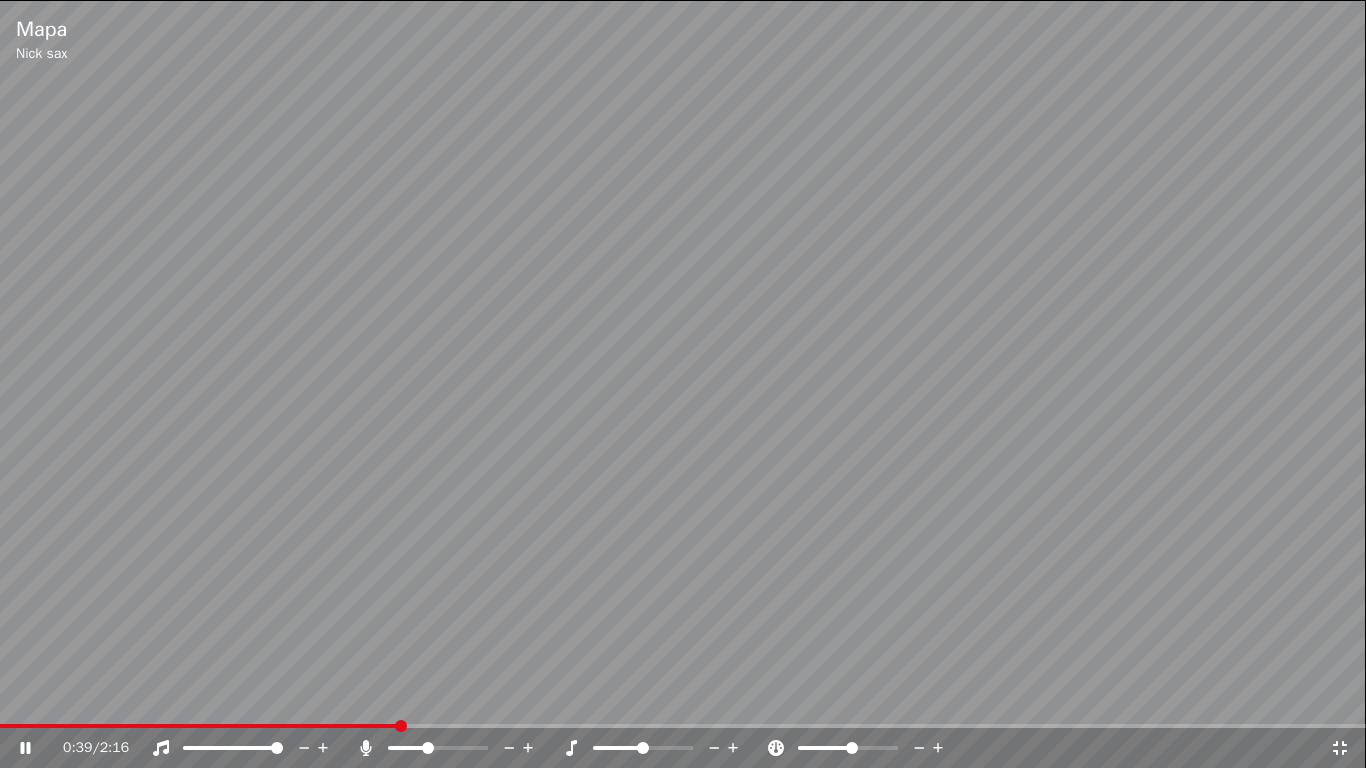 click 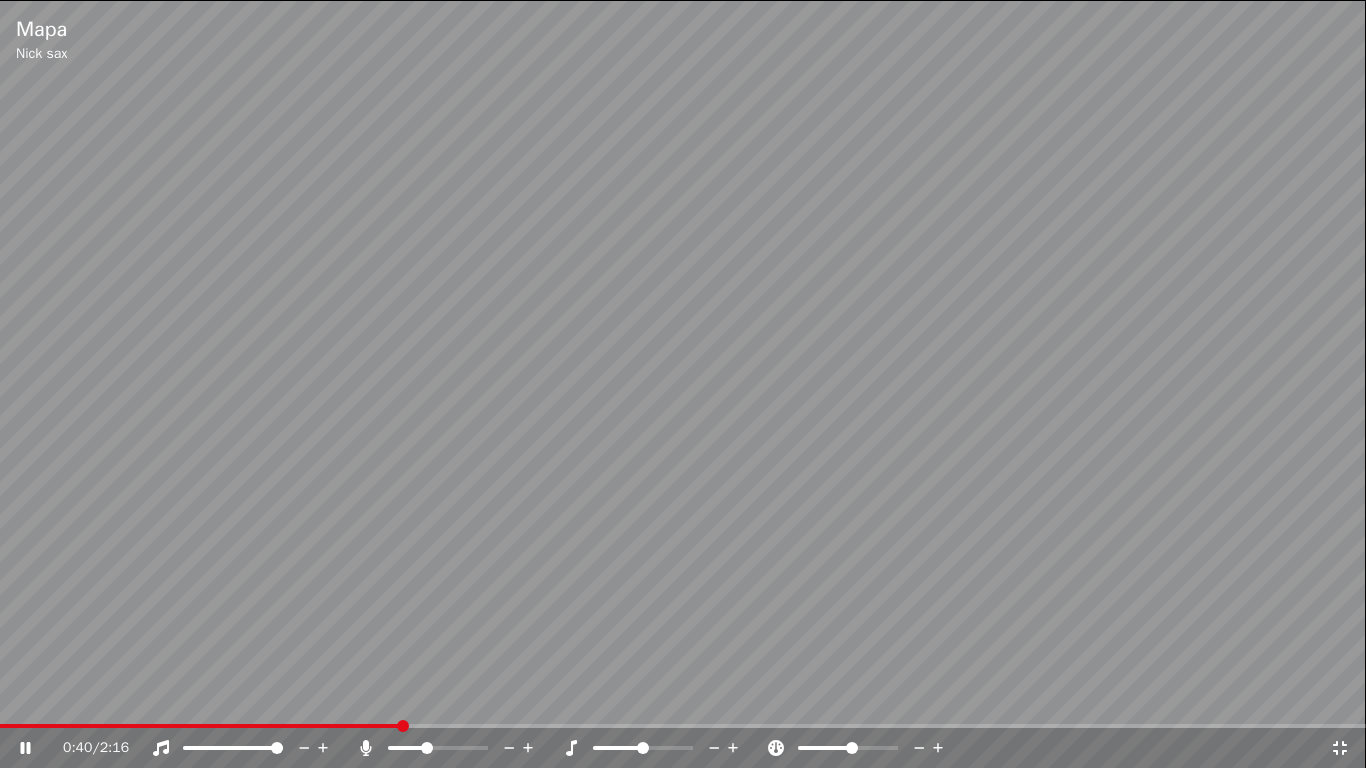 click 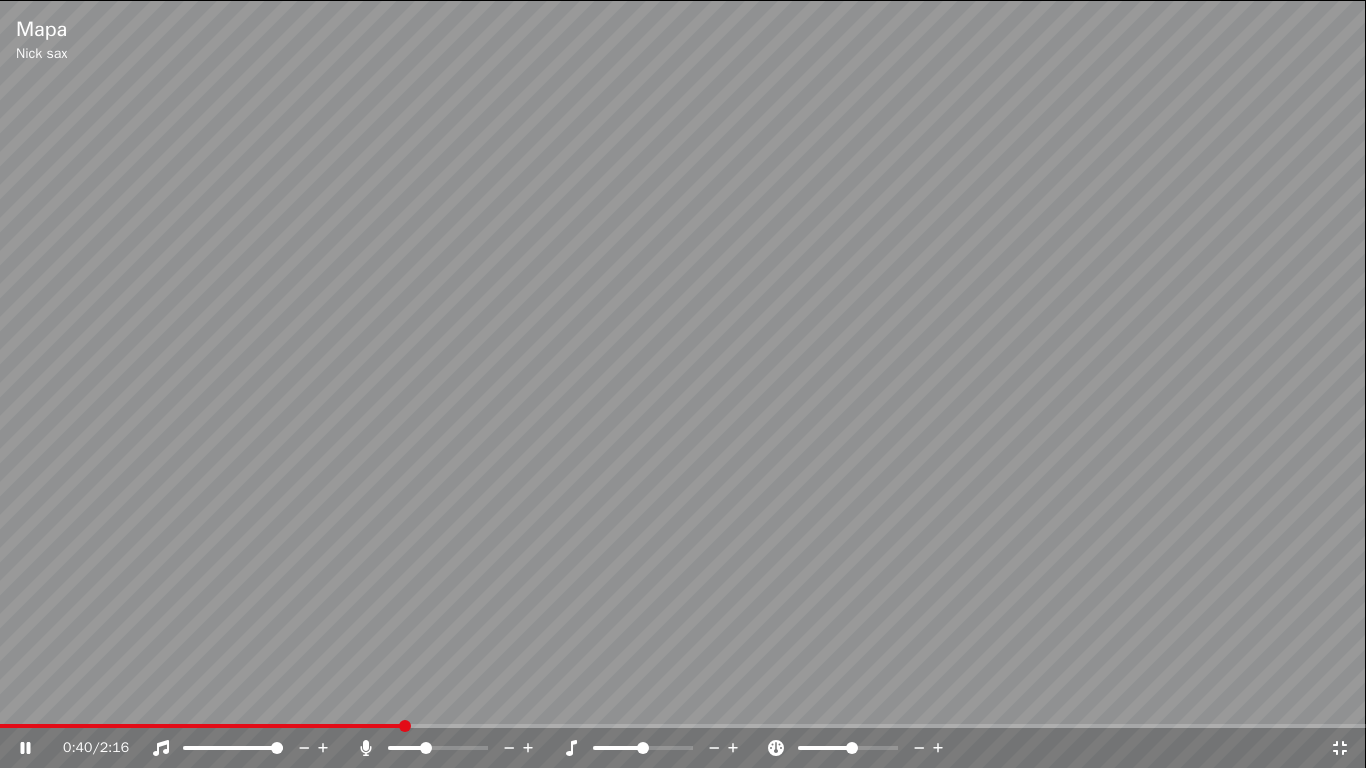 click 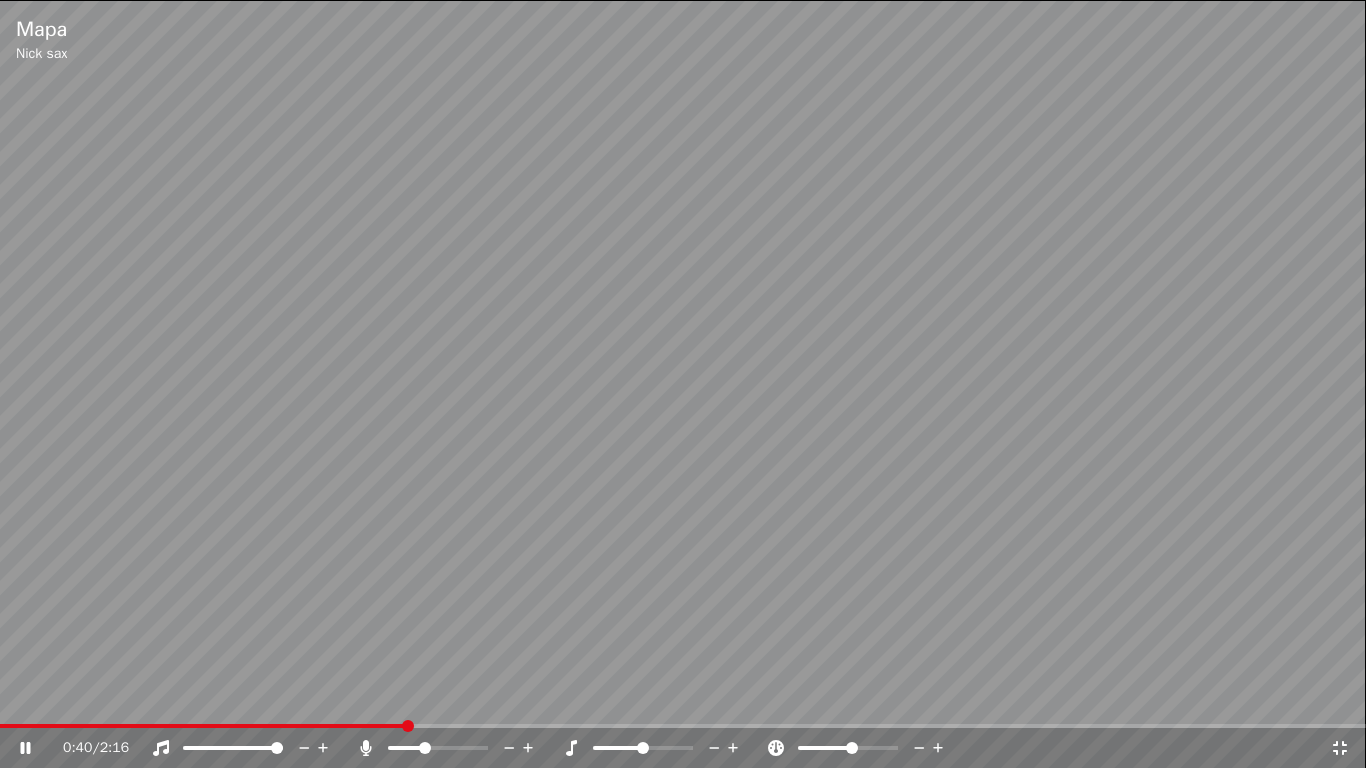 click 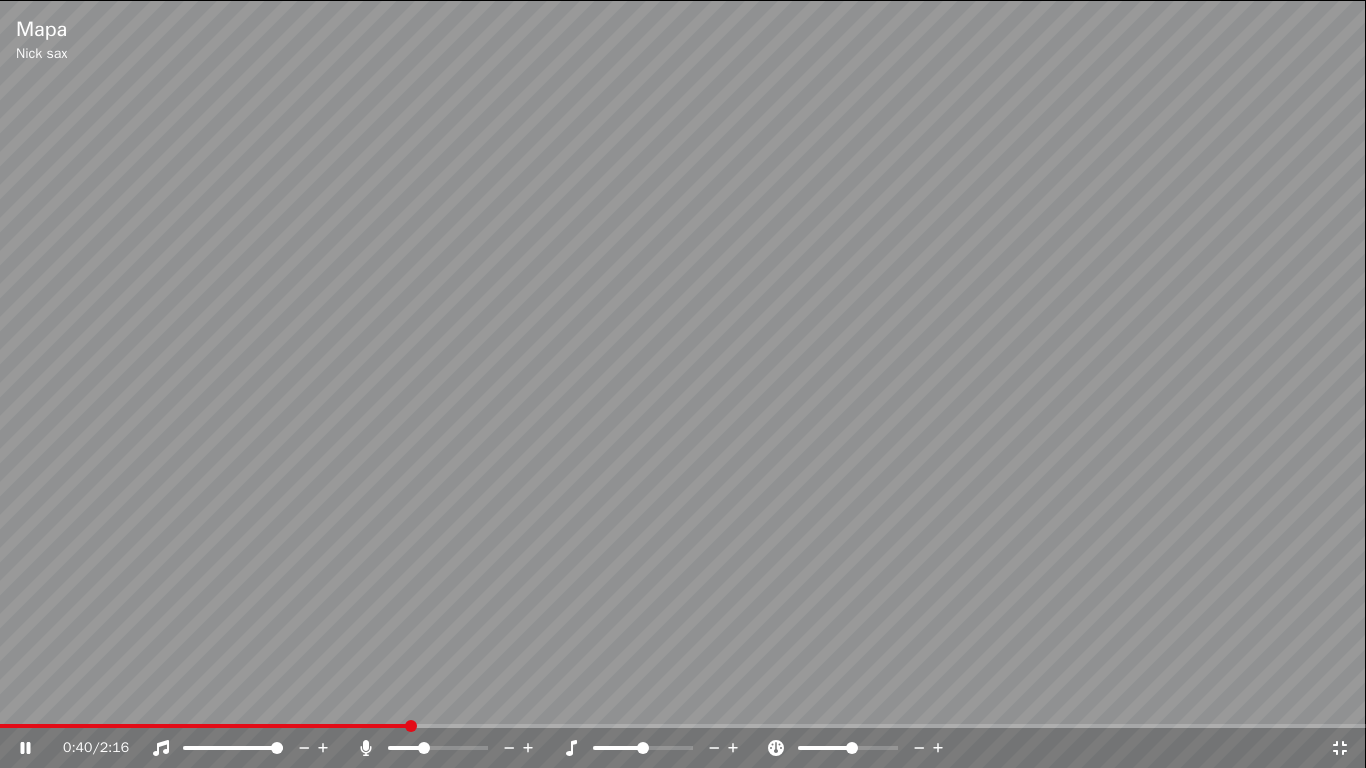 click 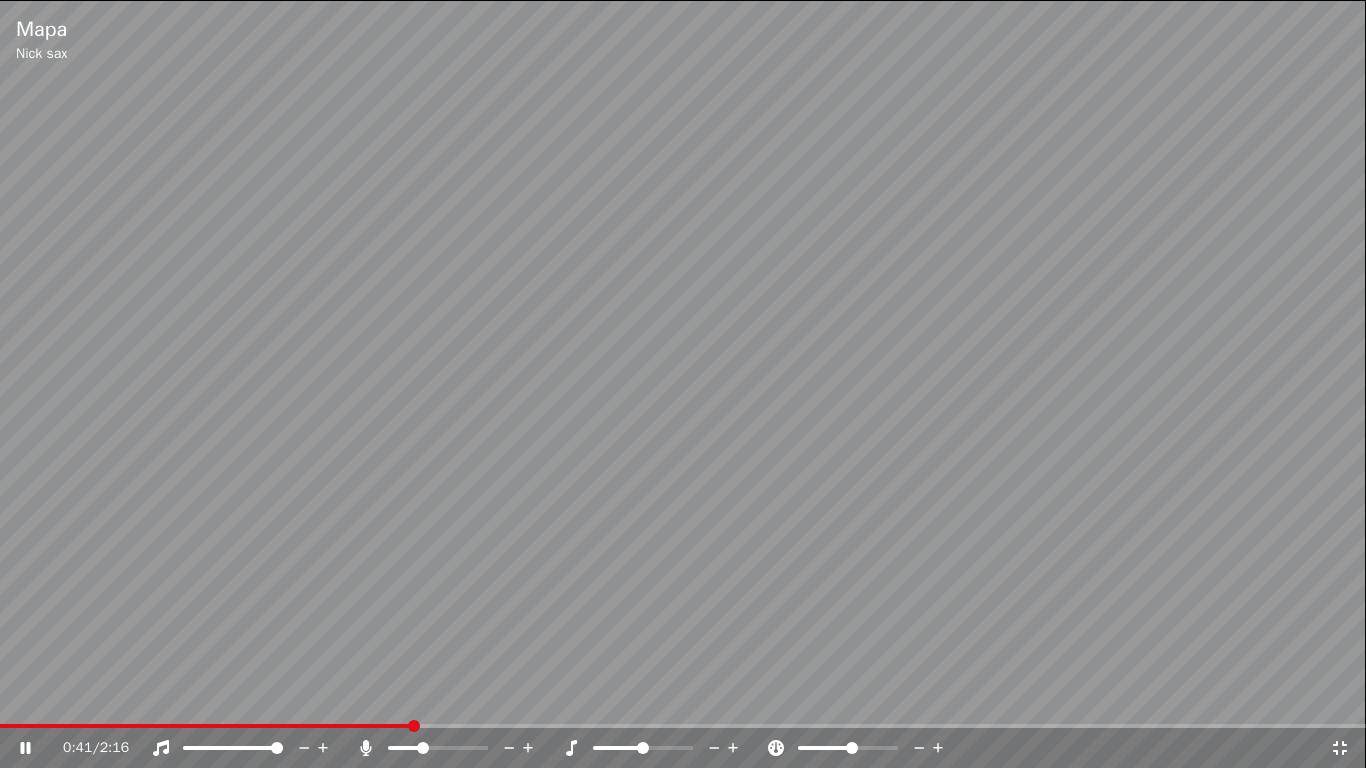 click 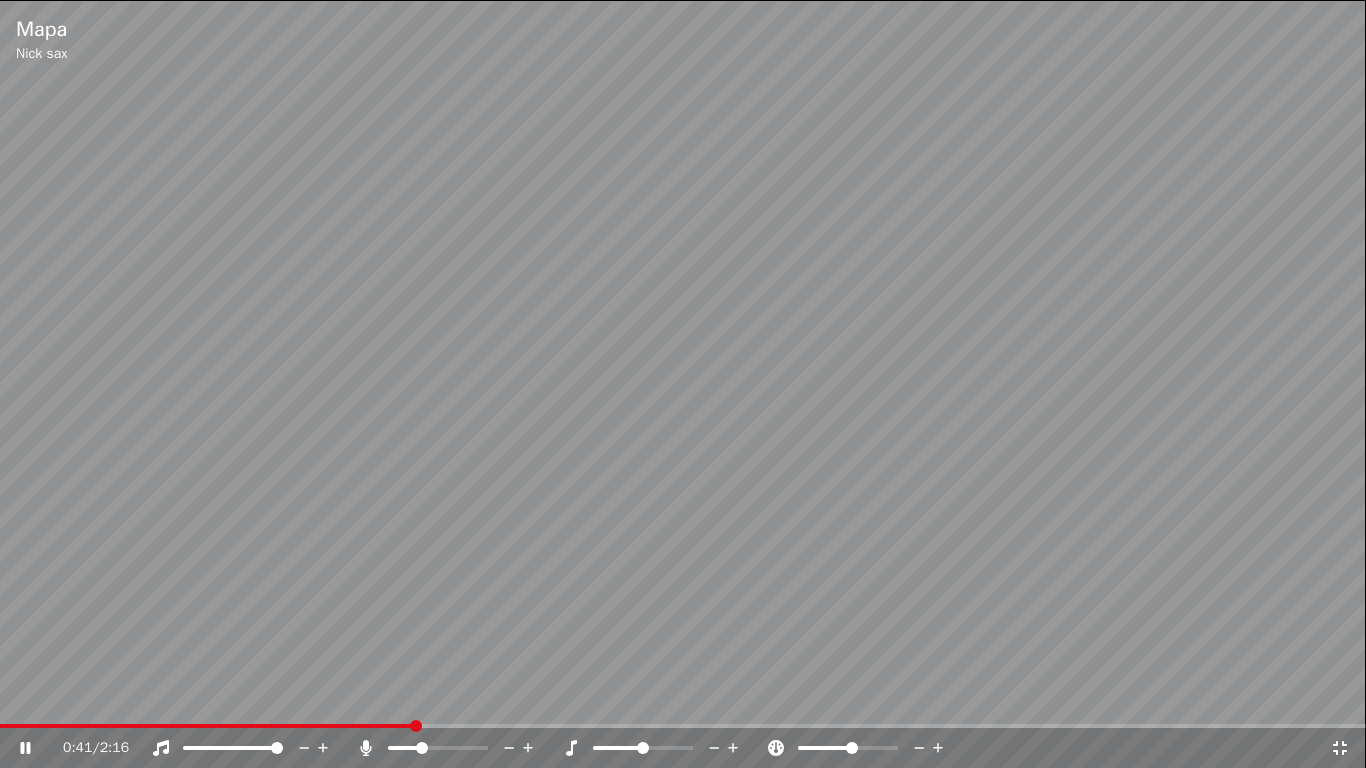 click 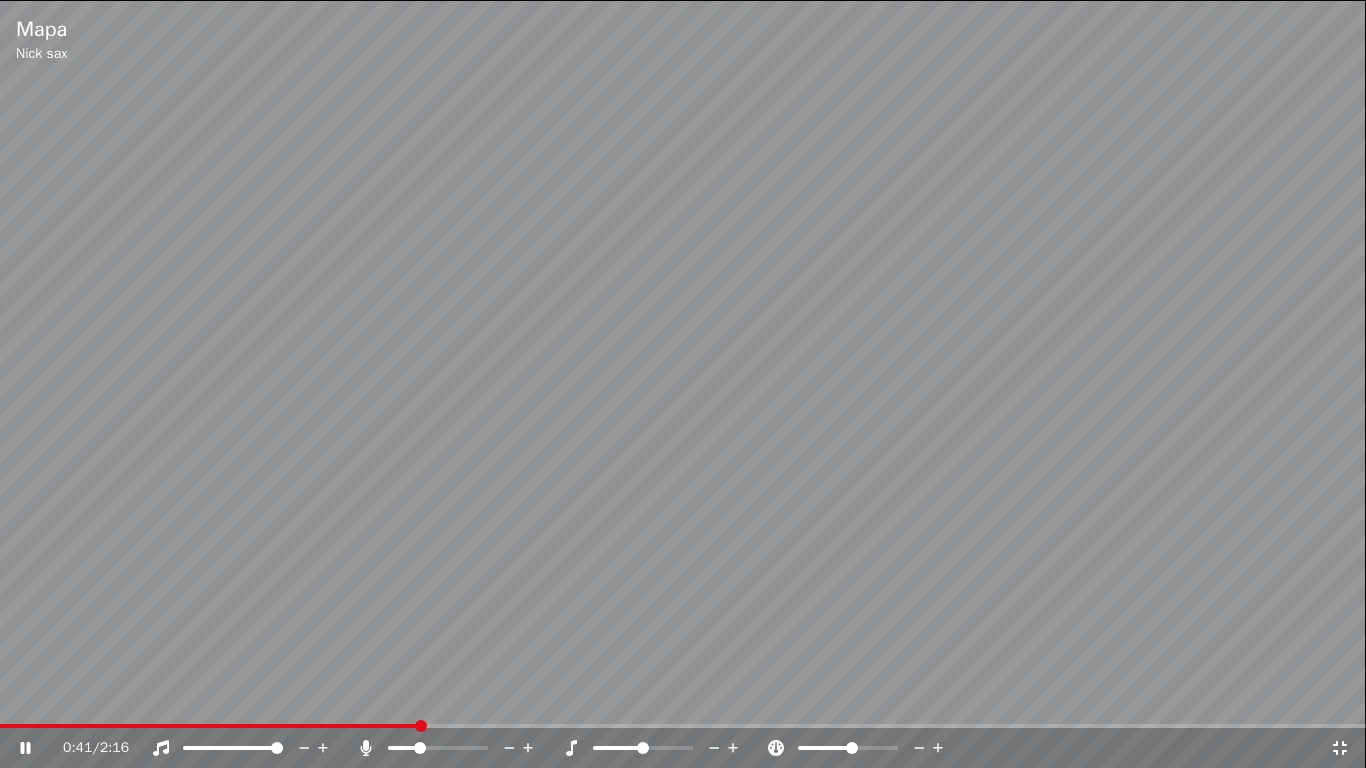 click 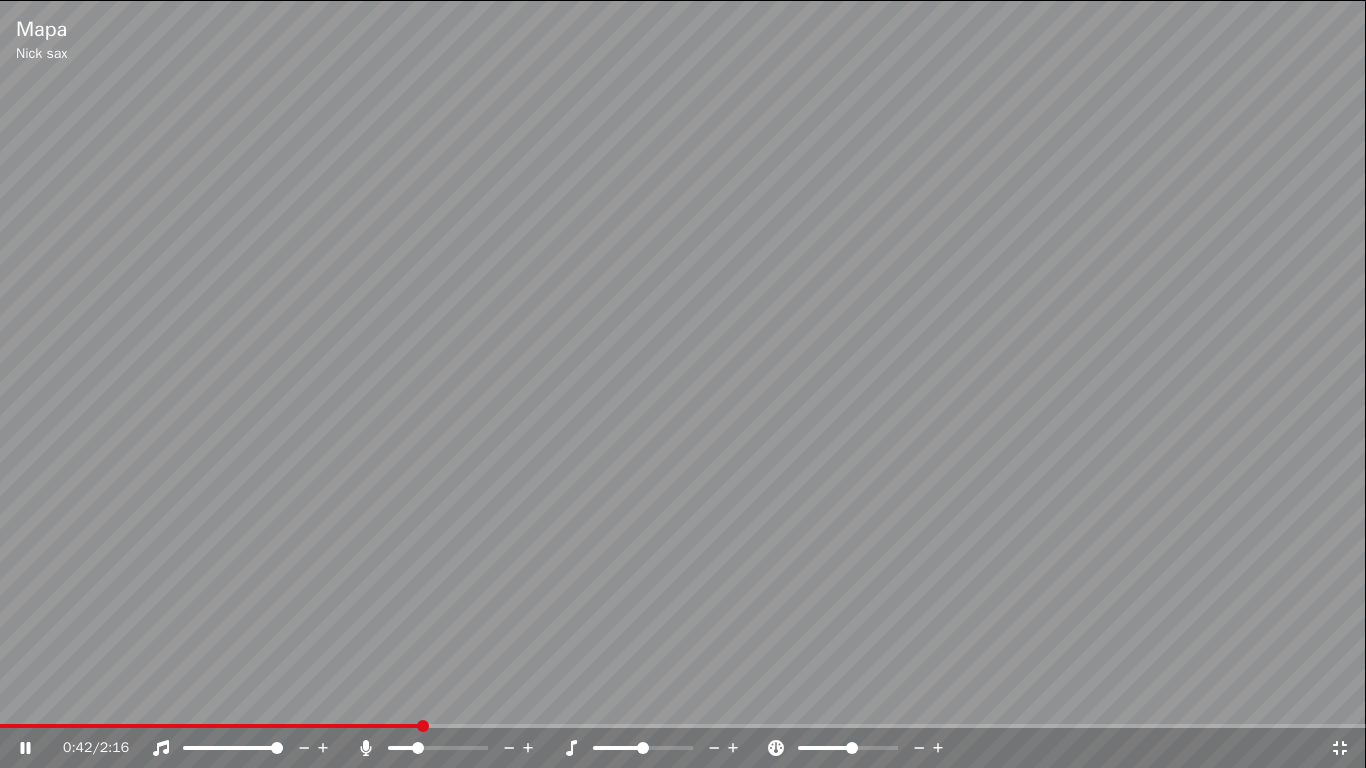 click 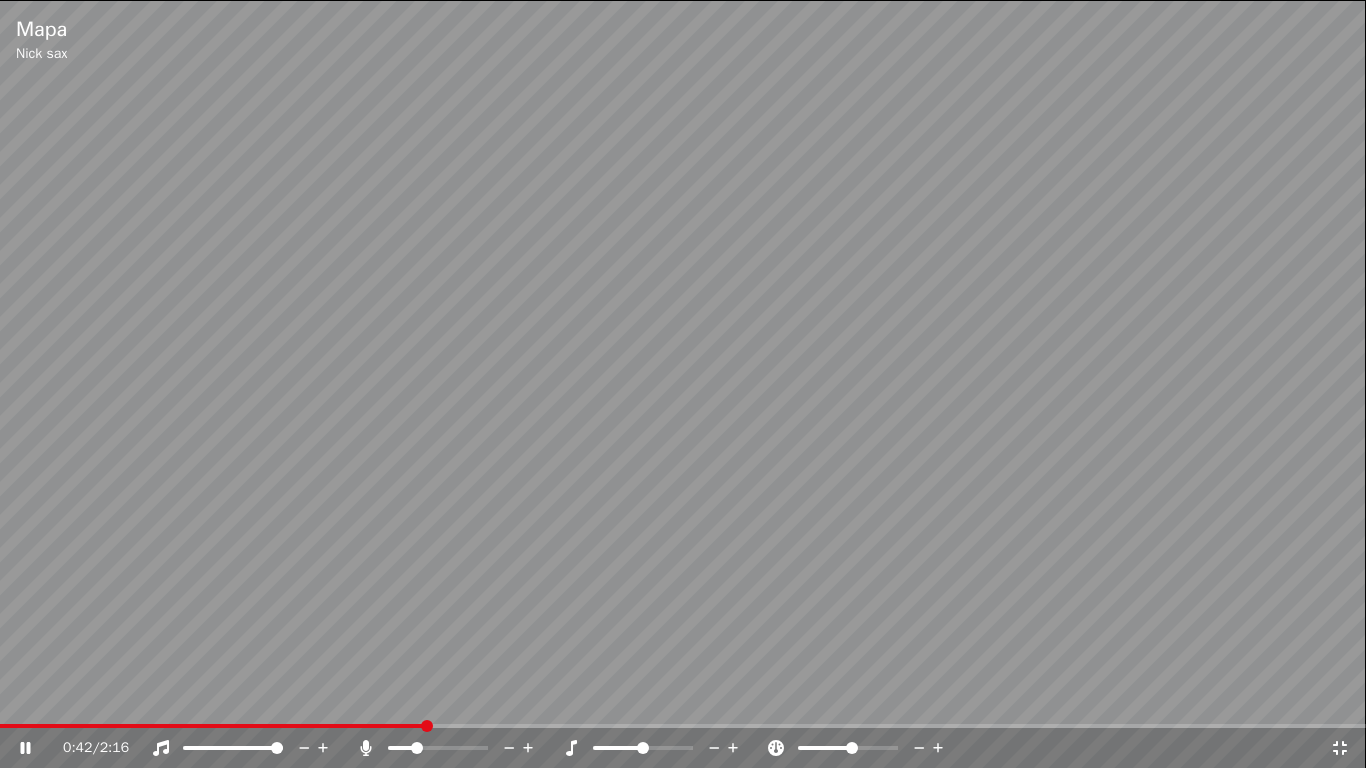 click 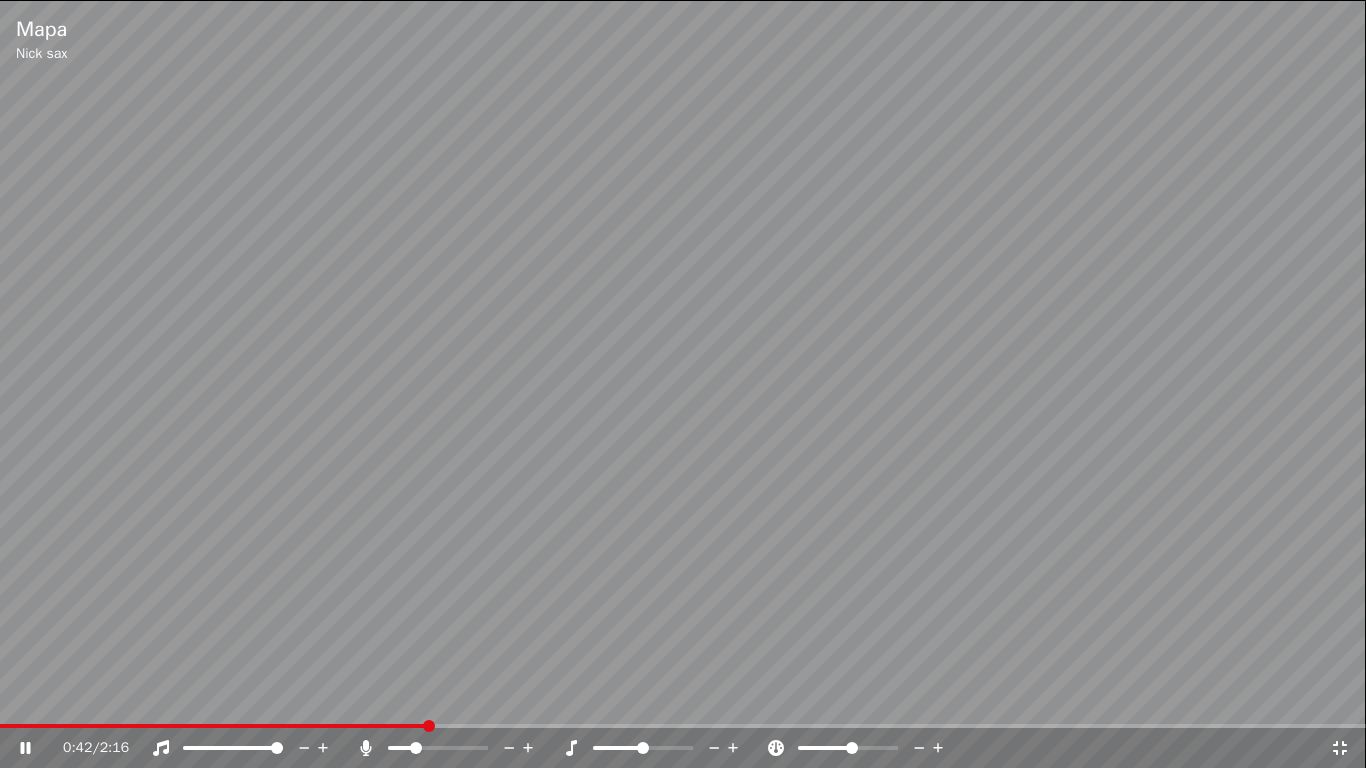 click 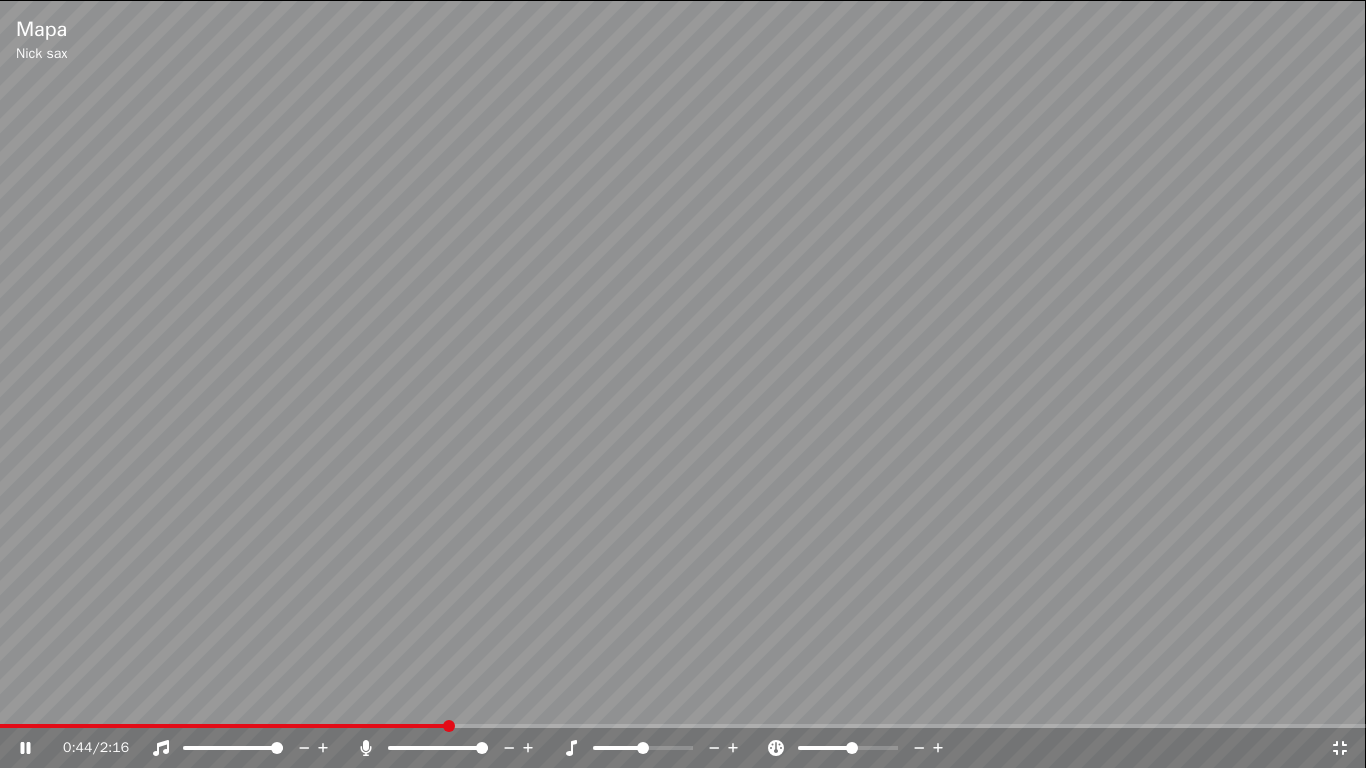click at bounding box center (482, 748) 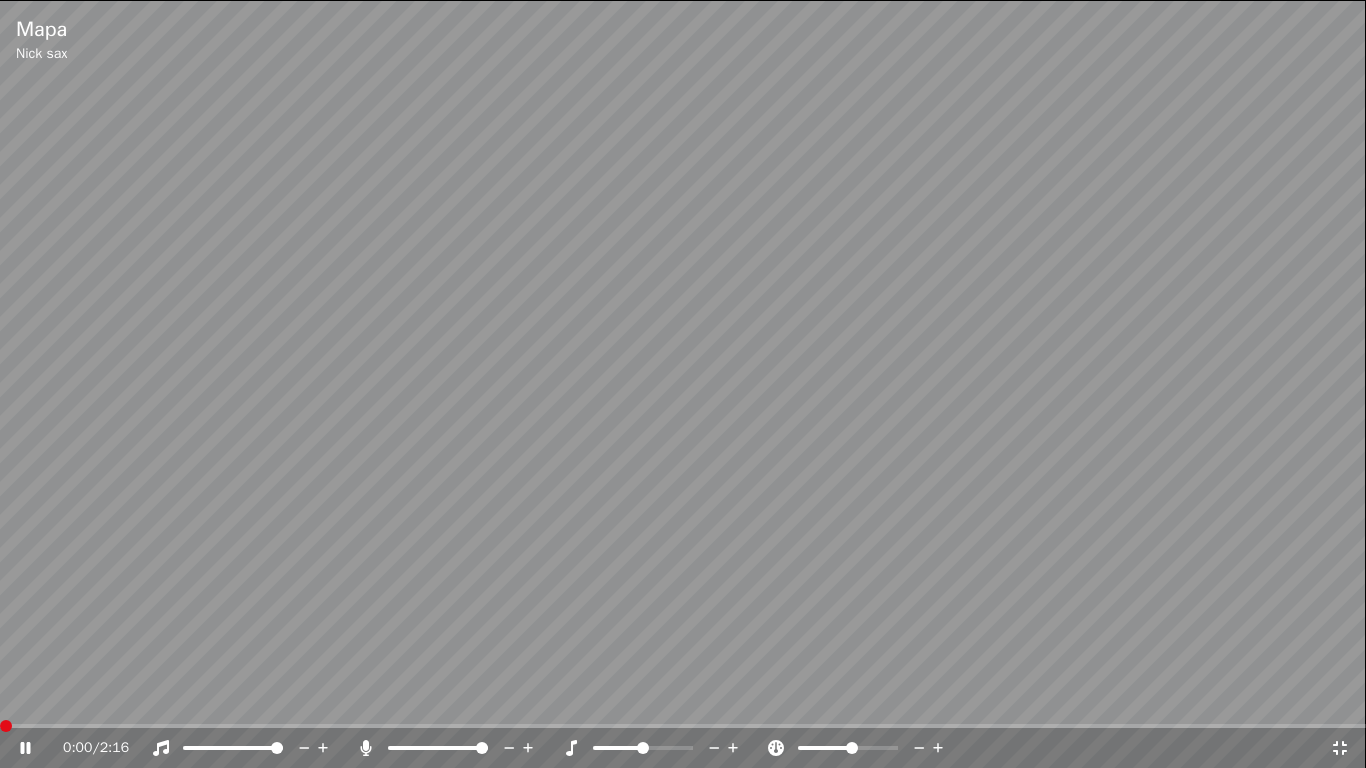 click at bounding box center [0, 726] 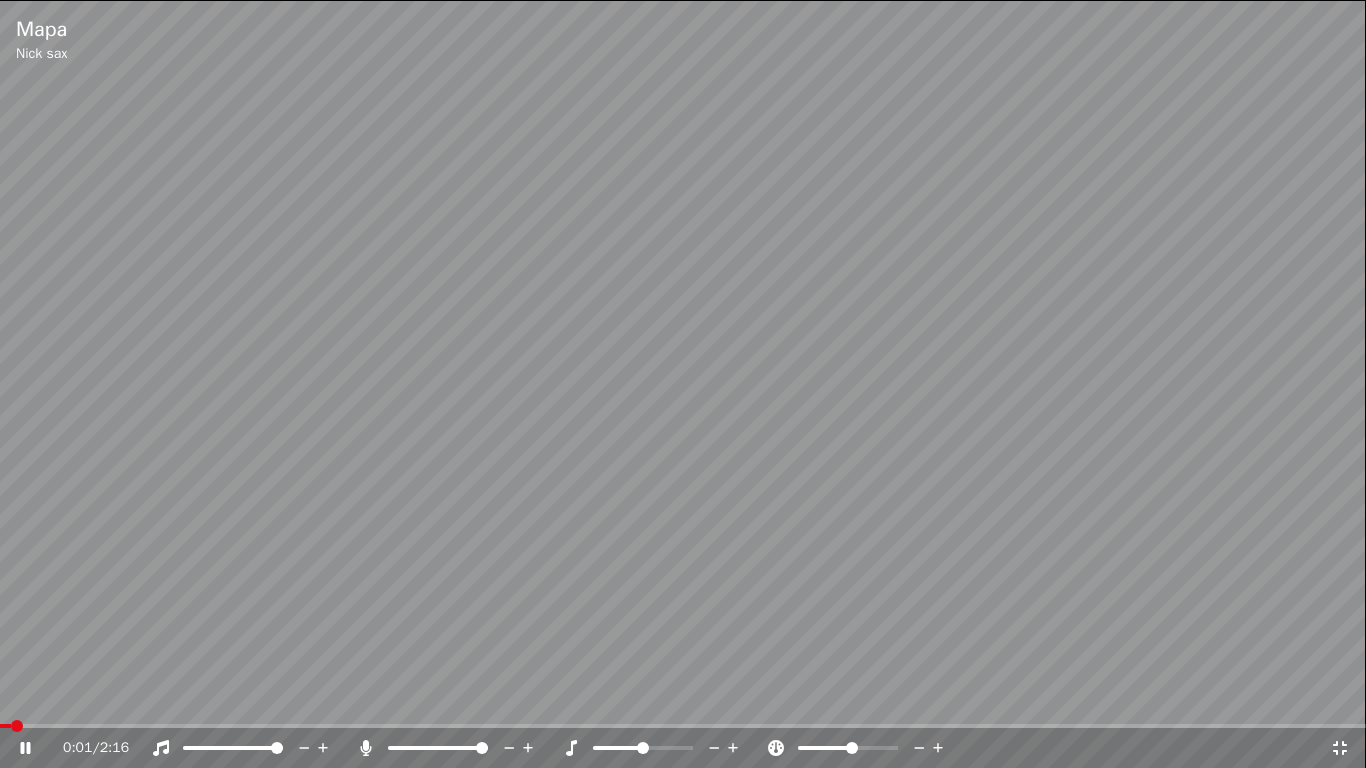 drag, startPoint x: 396, startPoint y: 745, endPoint x: 385, endPoint y: 749, distance: 11.7046995 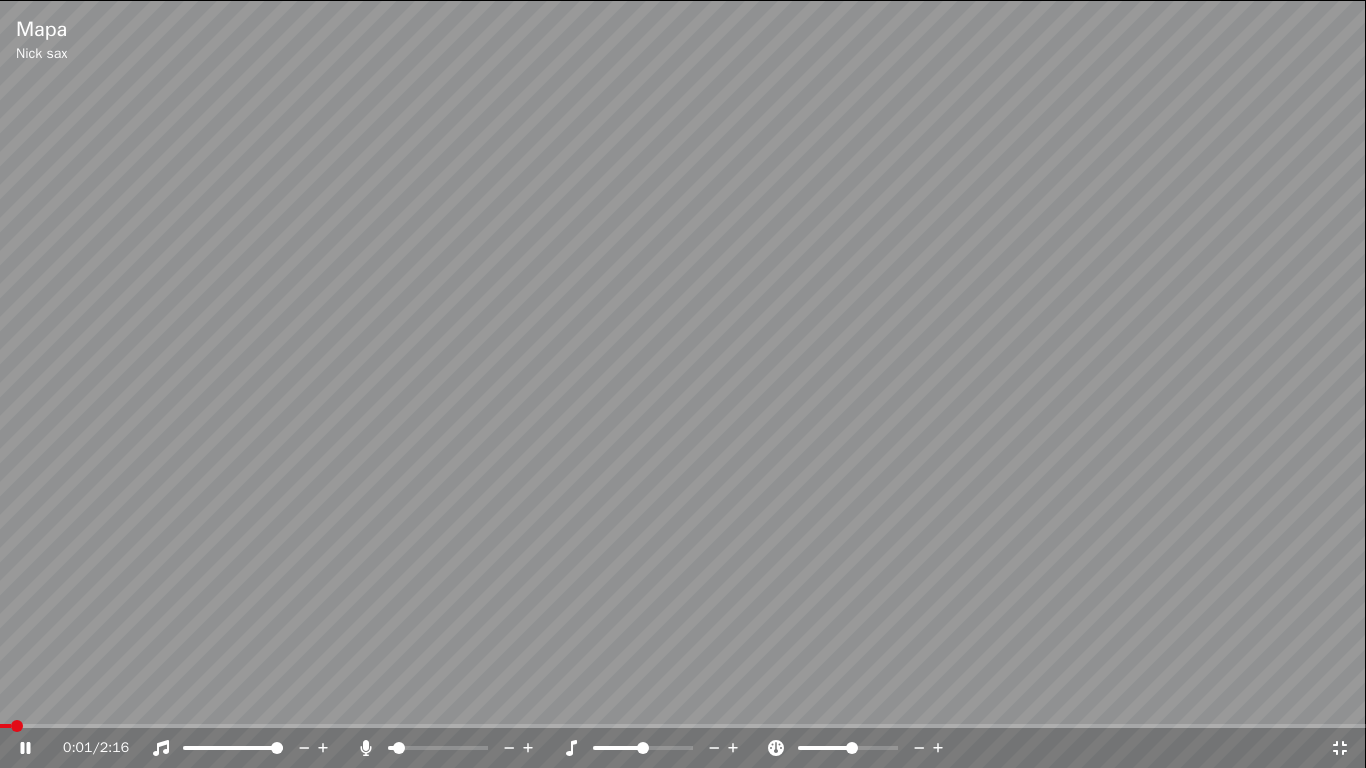 click at bounding box center [391, 748] 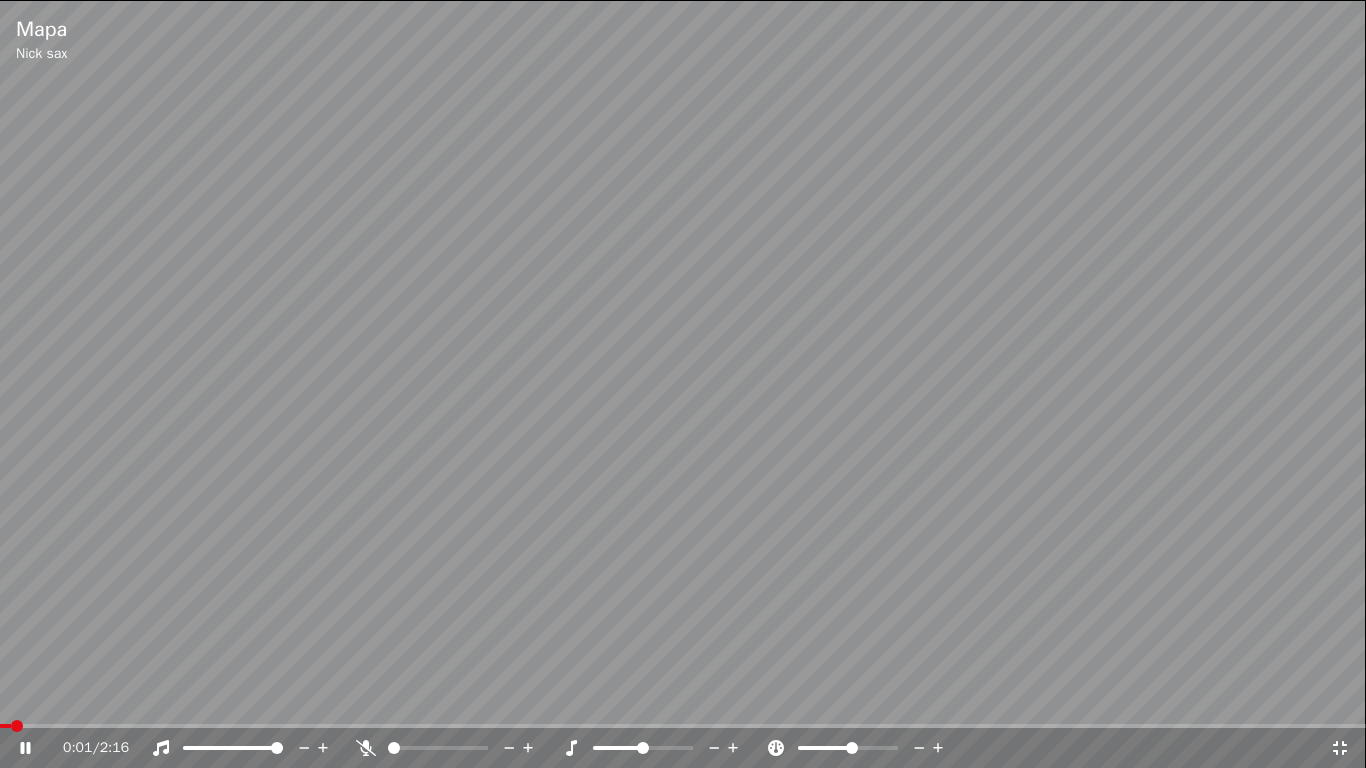 click at bounding box center [394, 748] 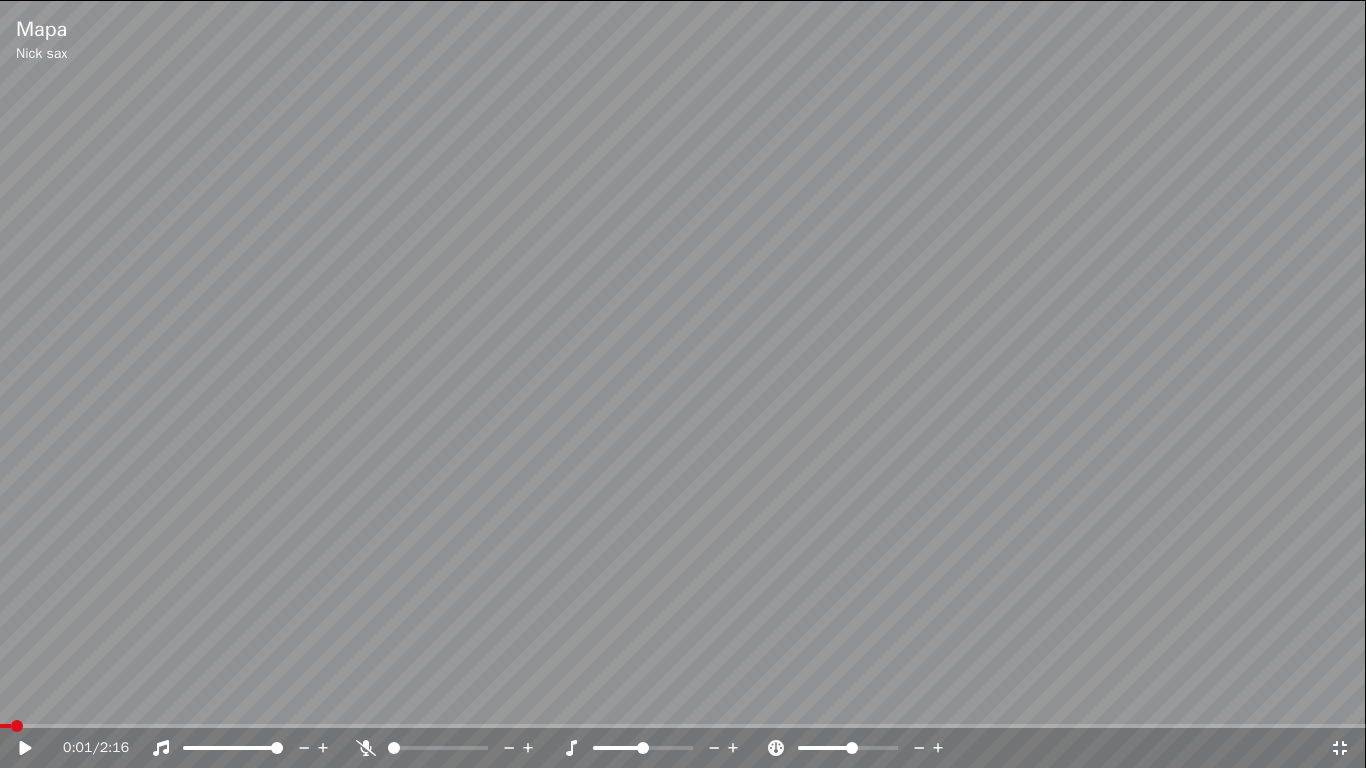 click on "0:01  /  2:16" at bounding box center (683, 748) 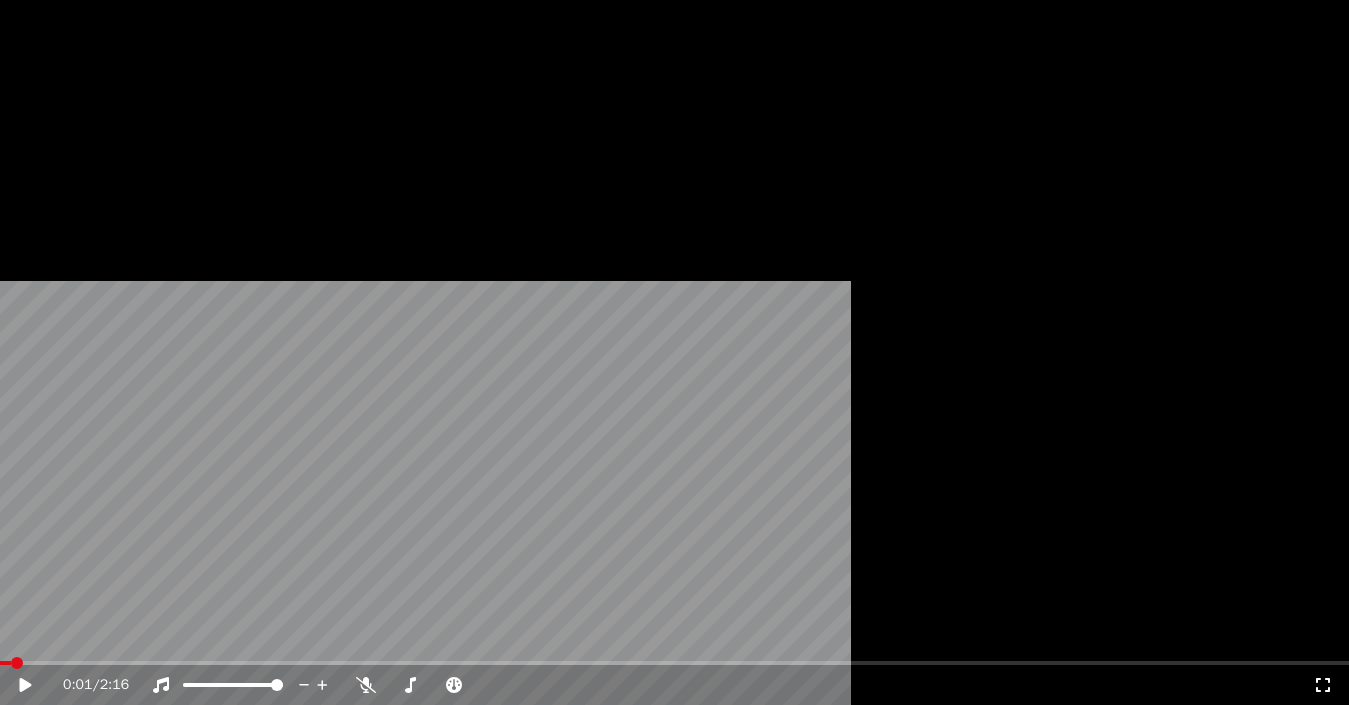 click on "Загрузить" at bounding box center (496, 164) 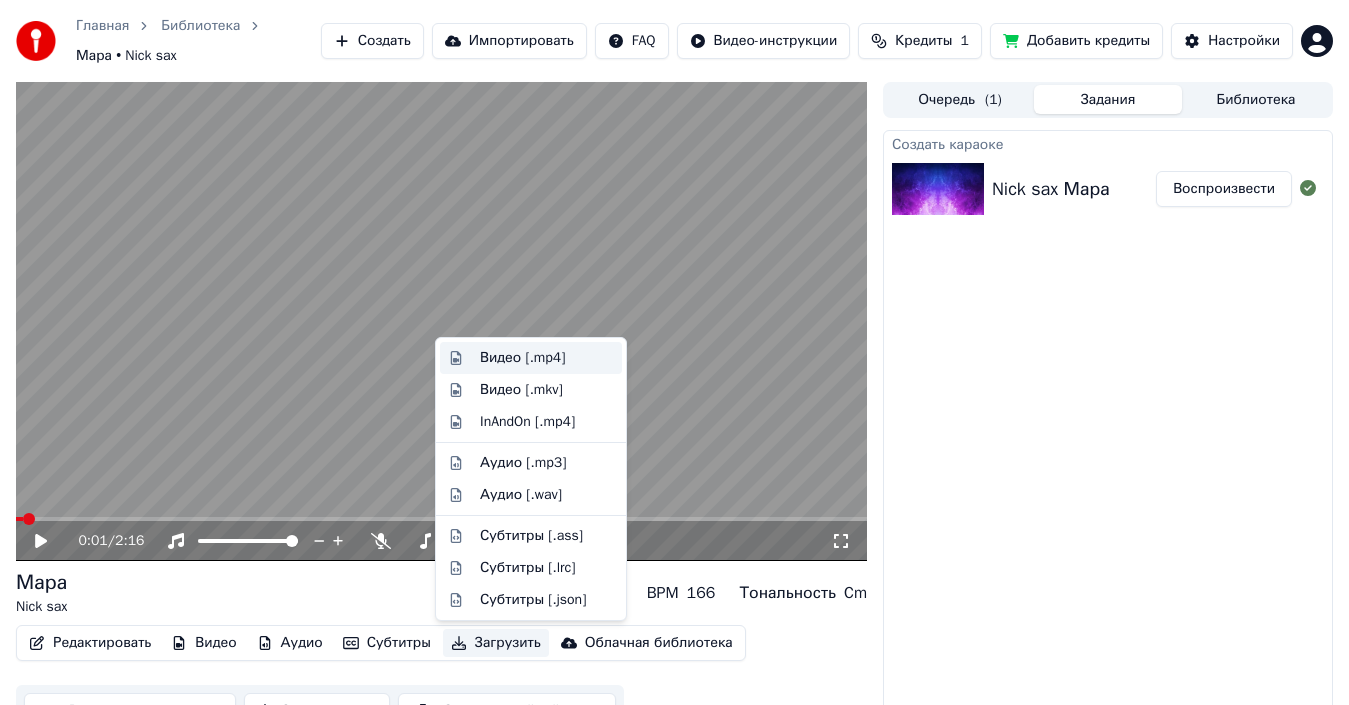 click on "Видео [.mp4]" at bounding box center [522, 358] 